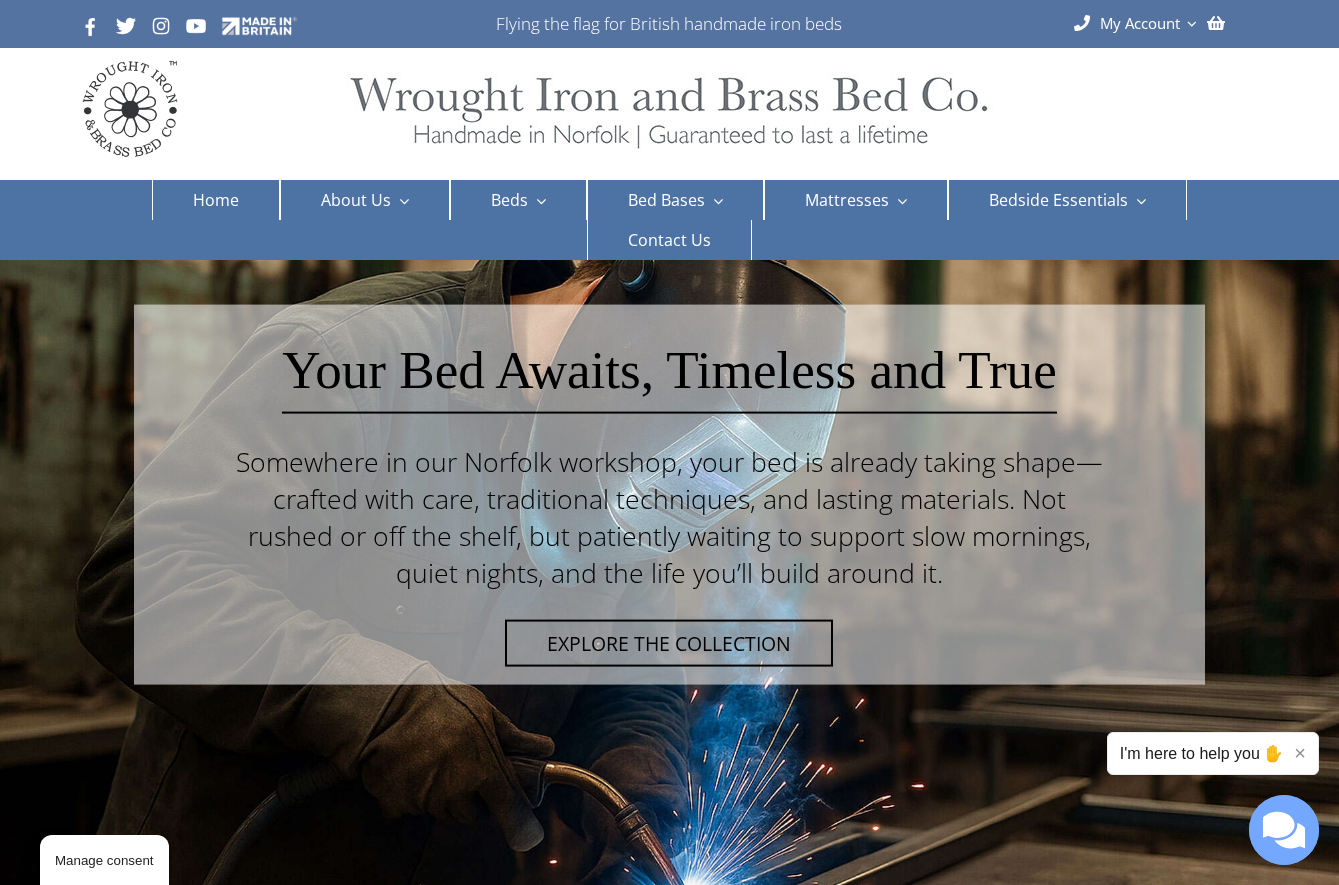 scroll, scrollTop: 0, scrollLeft: 0, axis: both 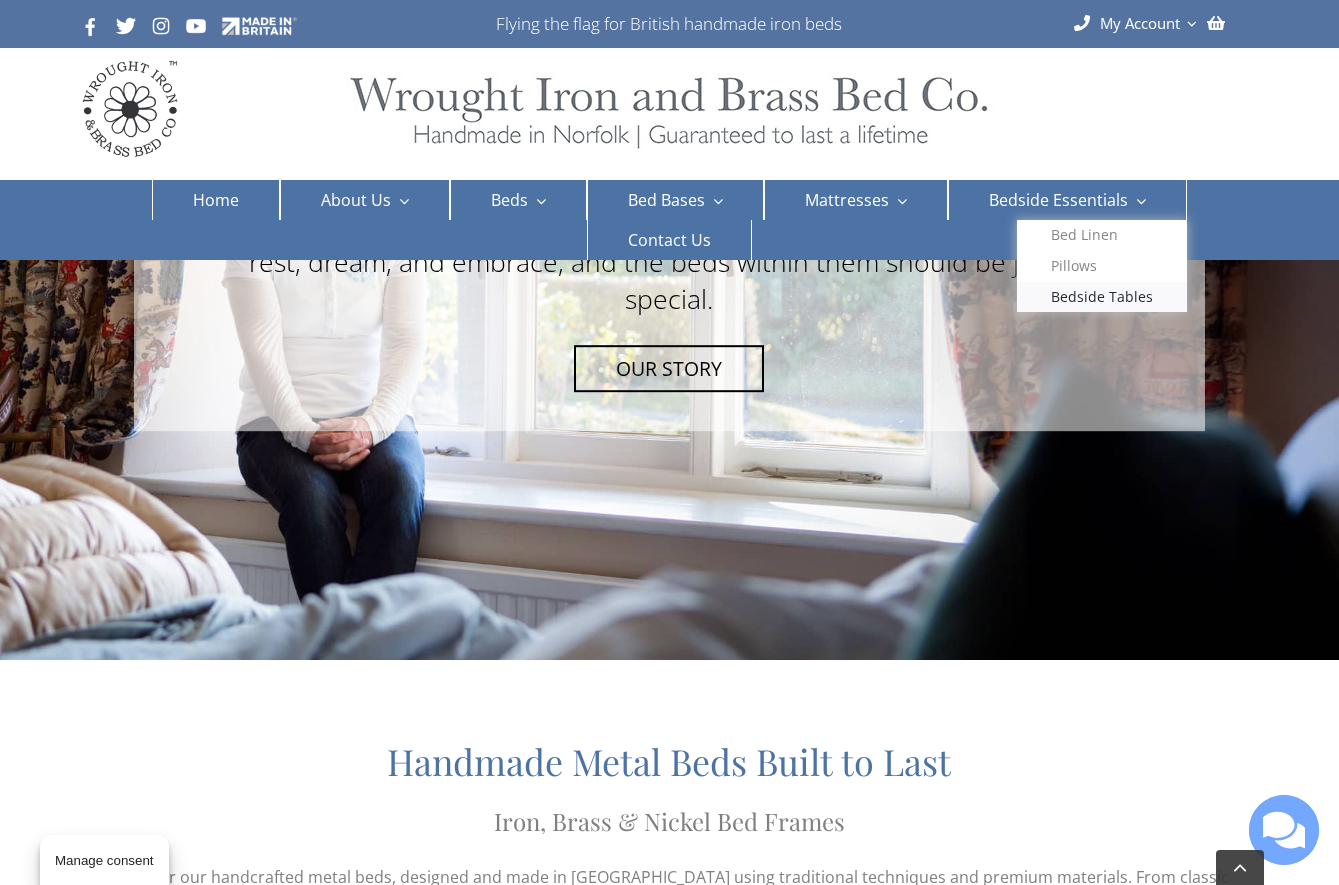 click on "Bedside Tables" at bounding box center [1102, 297] 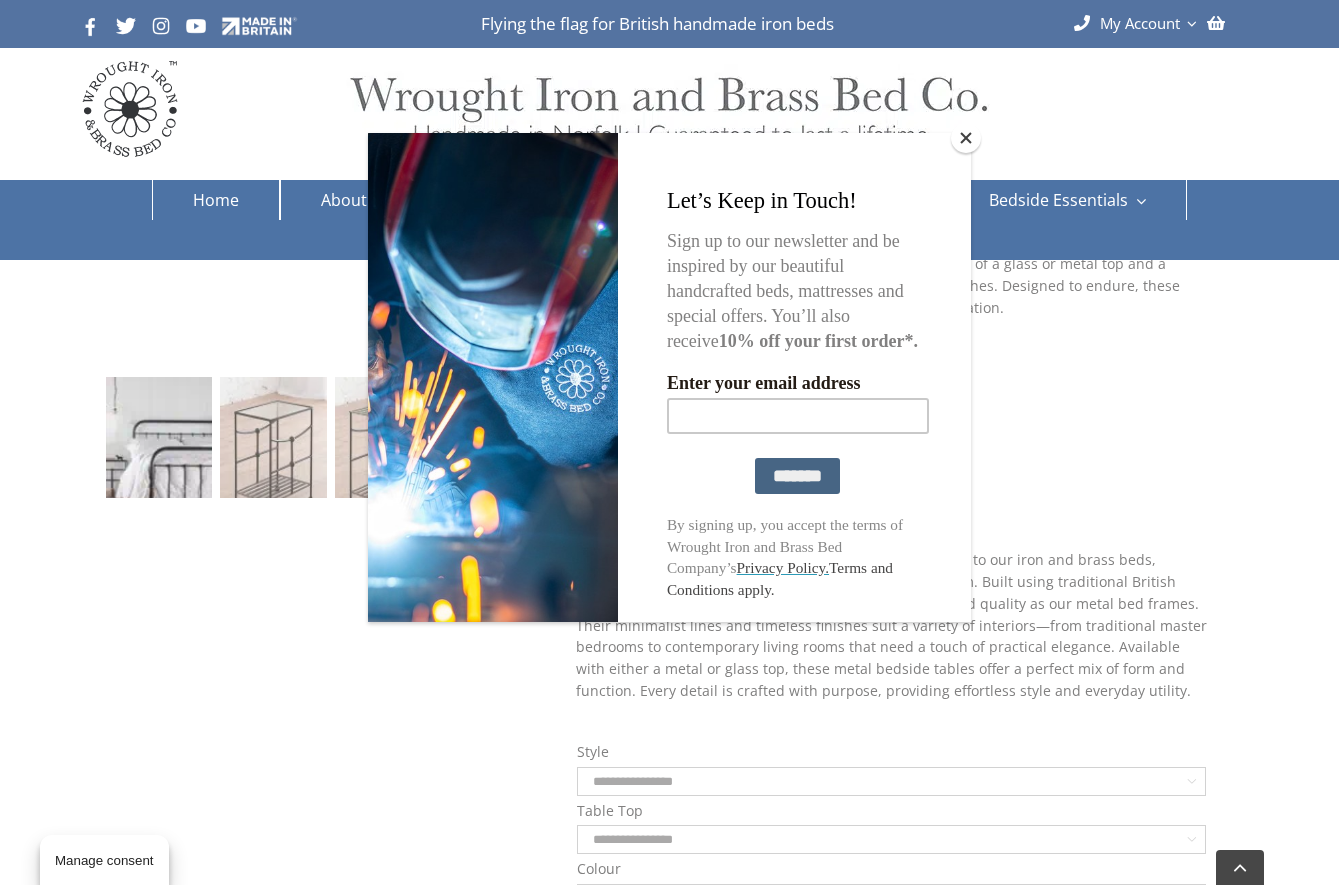 scroll, scrollTop: 316, scrollLeft: 0, axis: vertical 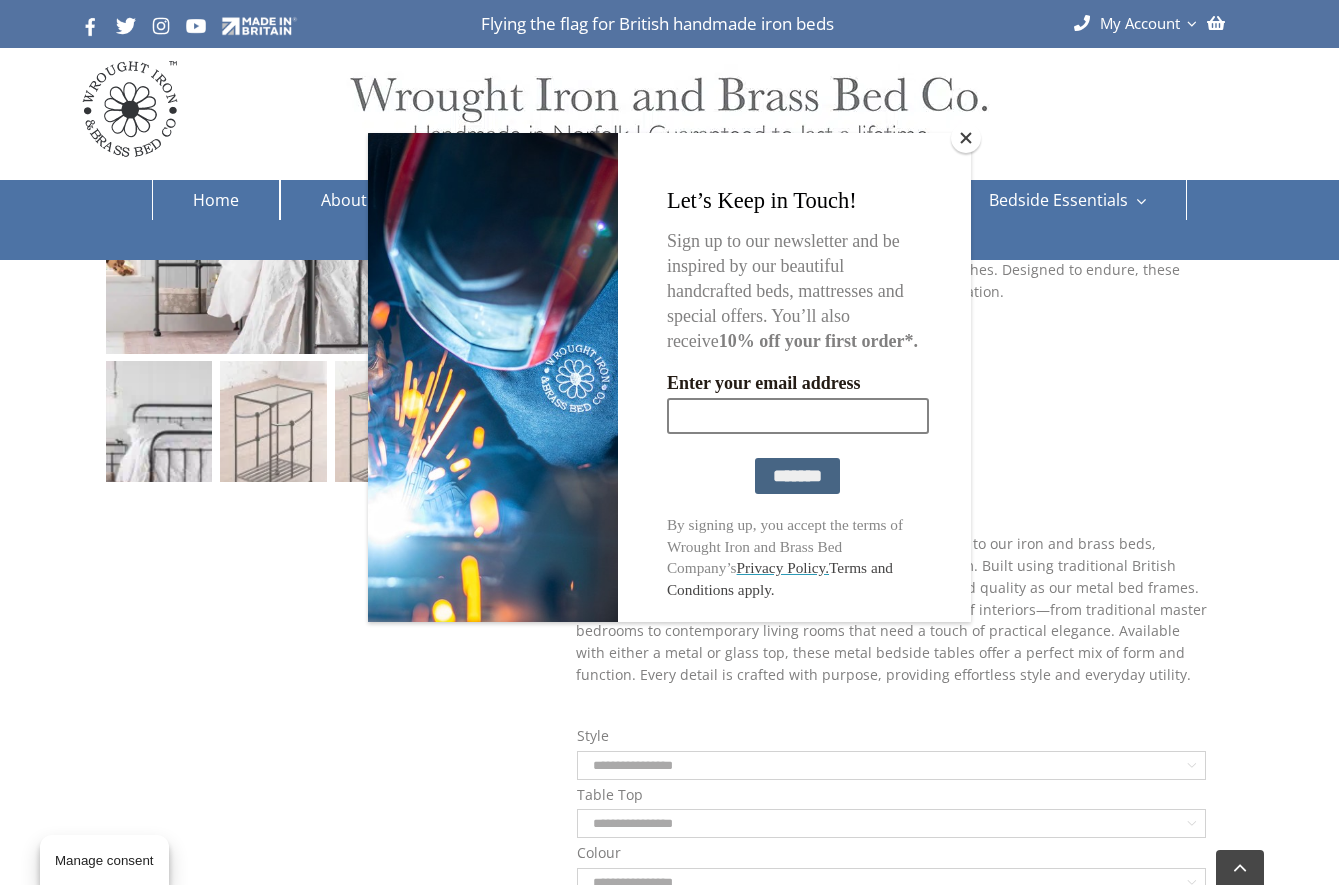 click on "Enter your email address" at bounding box center (798, 415) 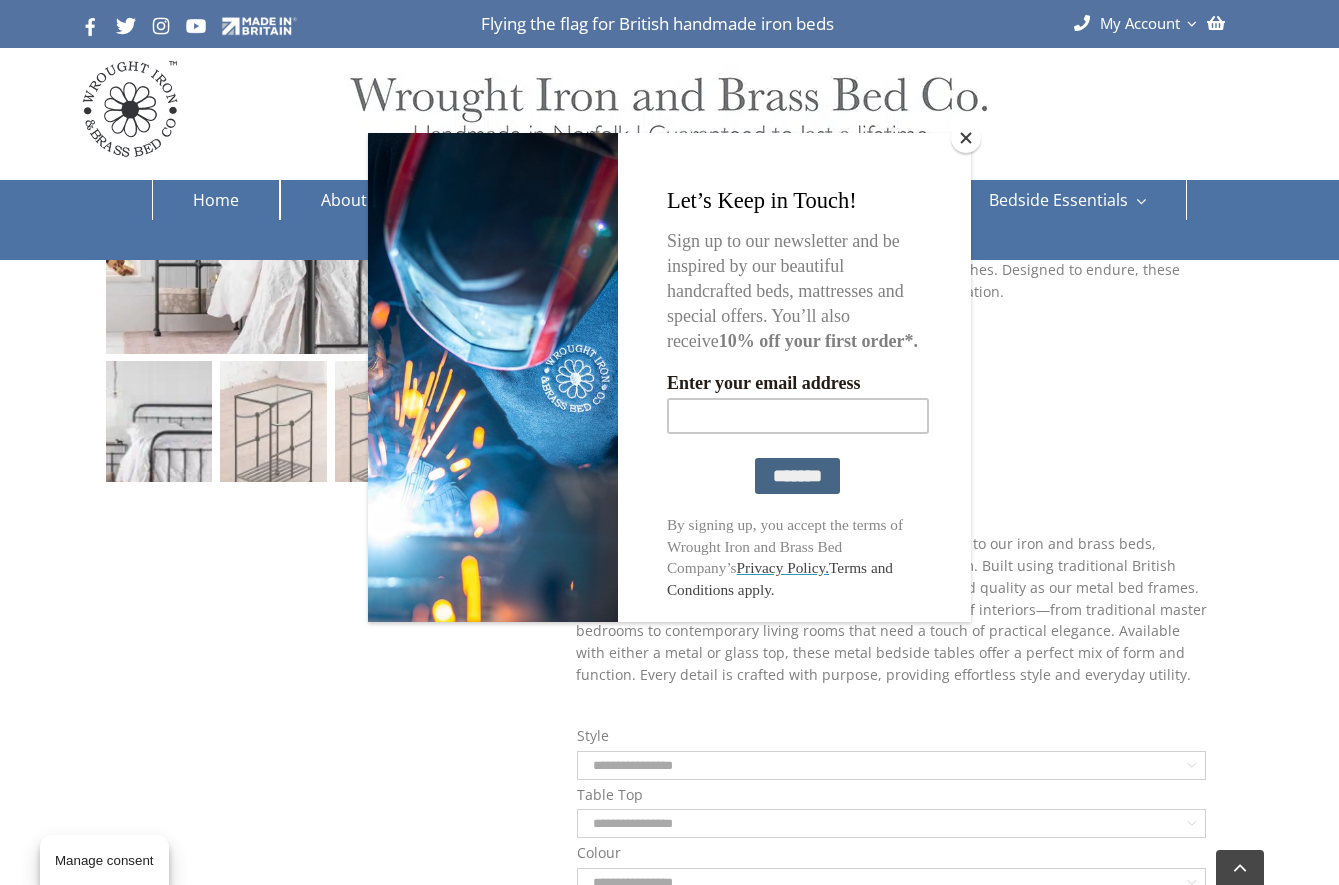 type on "**********" 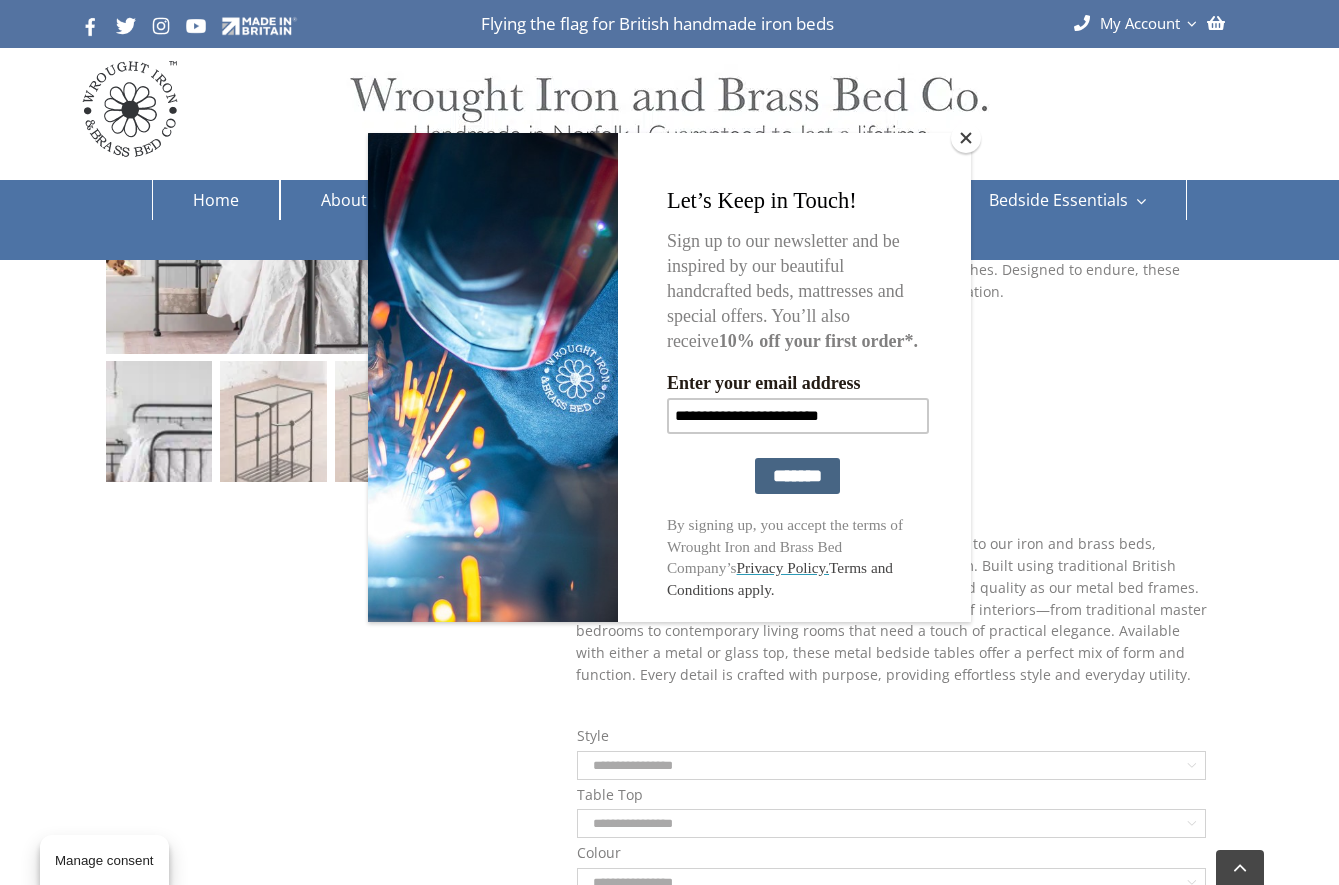 click on "*******" at bounding box center (797, 475) 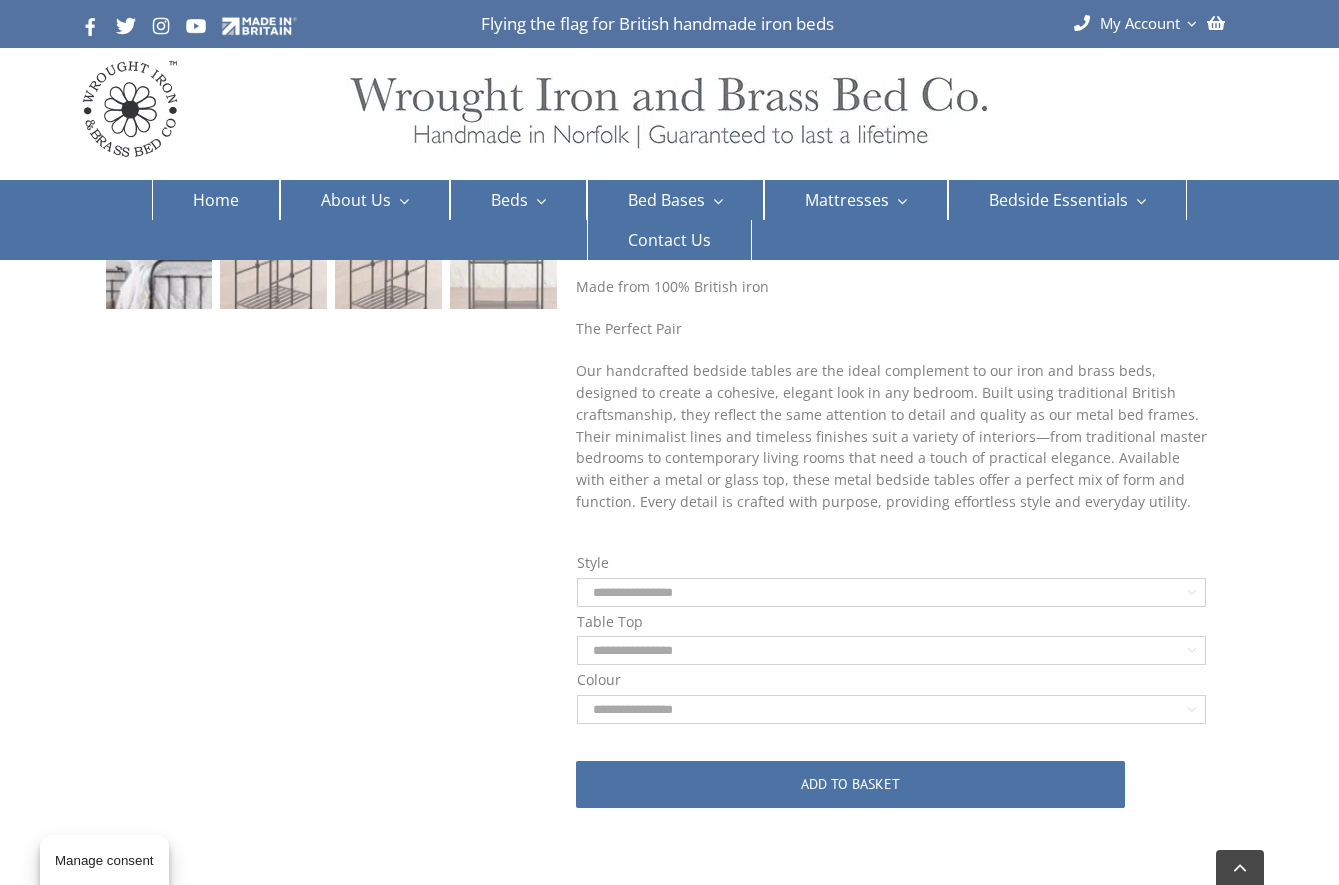 scroll, scrollTop: 579, scrollLeft: 0, axis: vertical 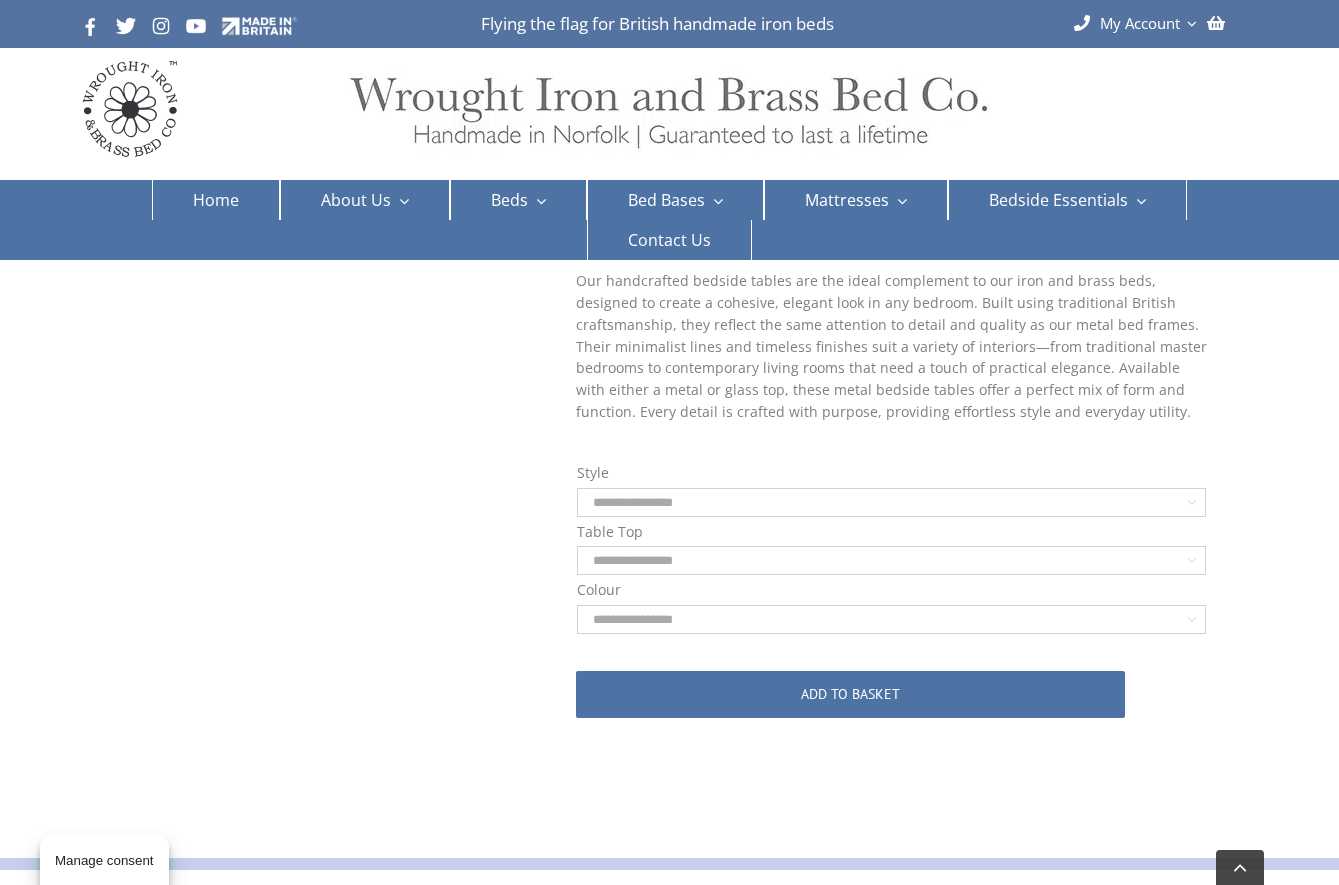 click on "**********" 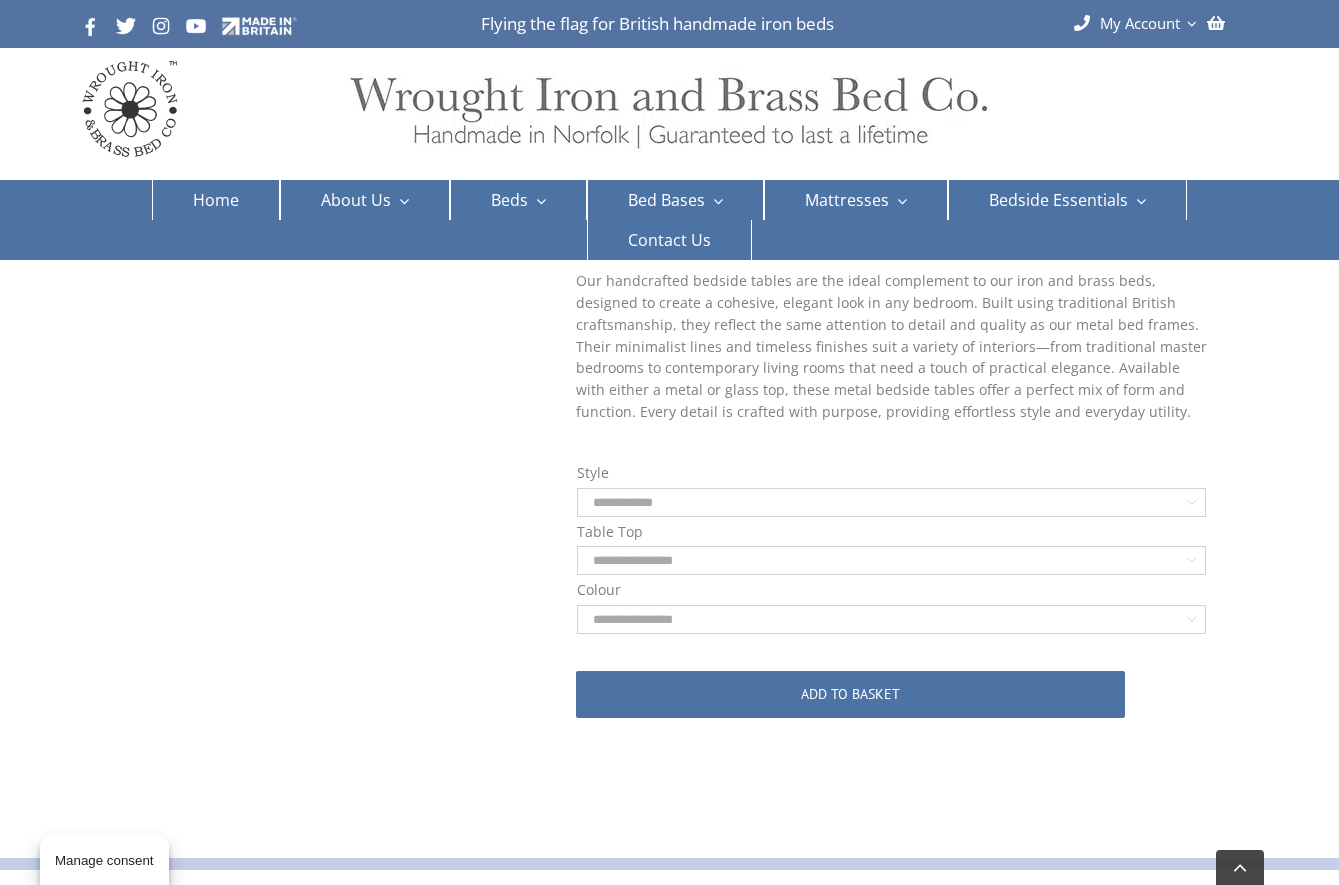 select on "**********" 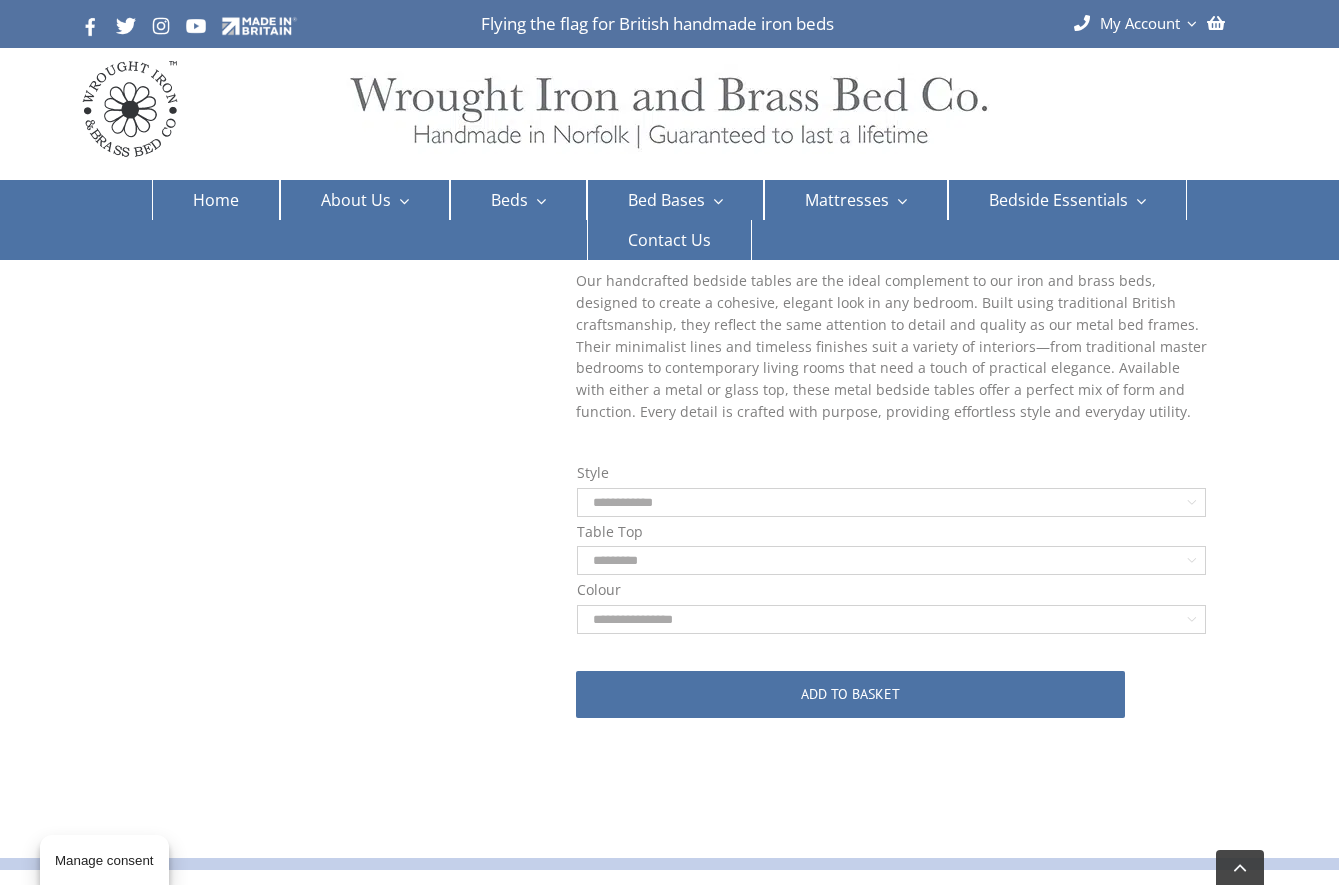 select on "**********" 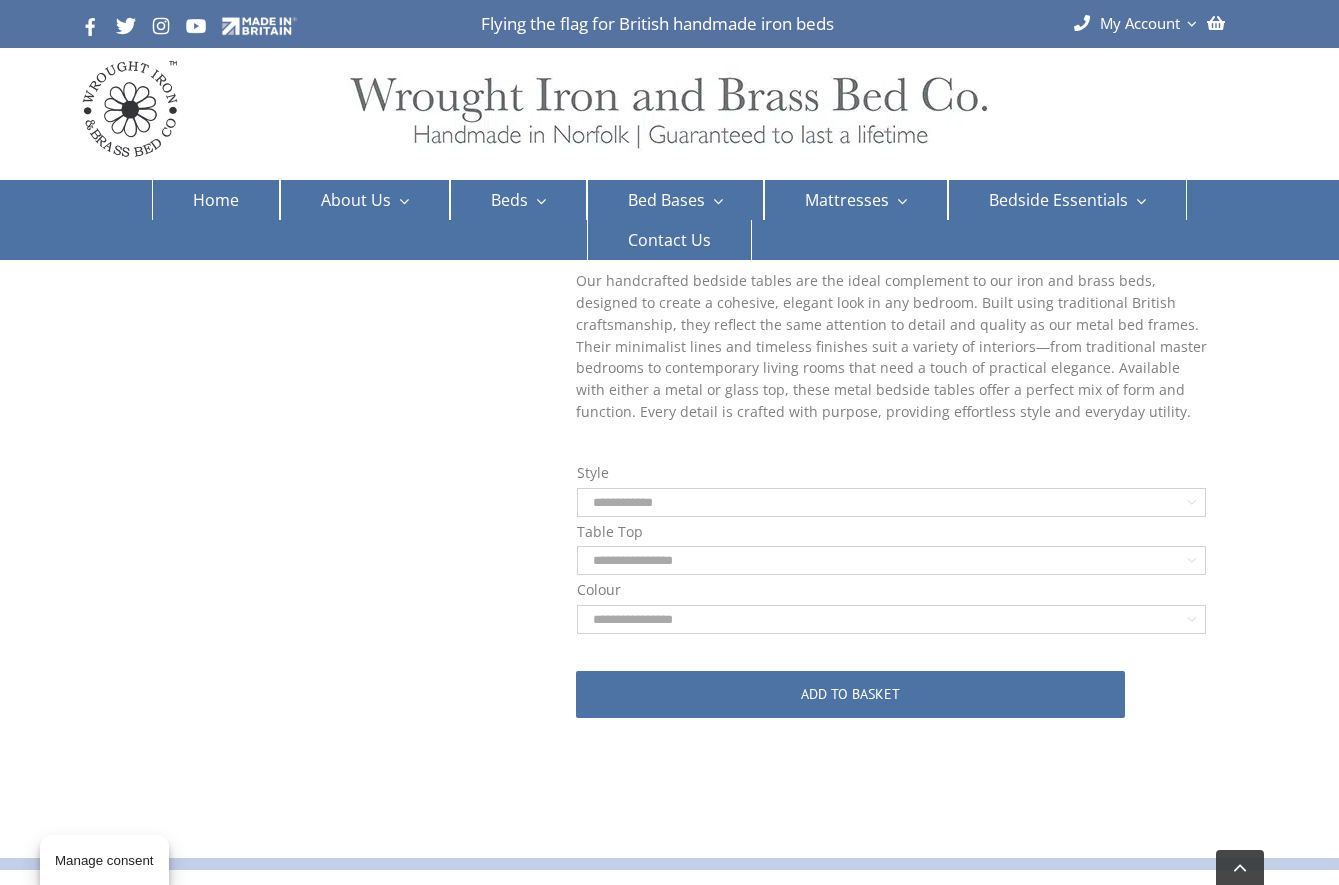 click on "**********" 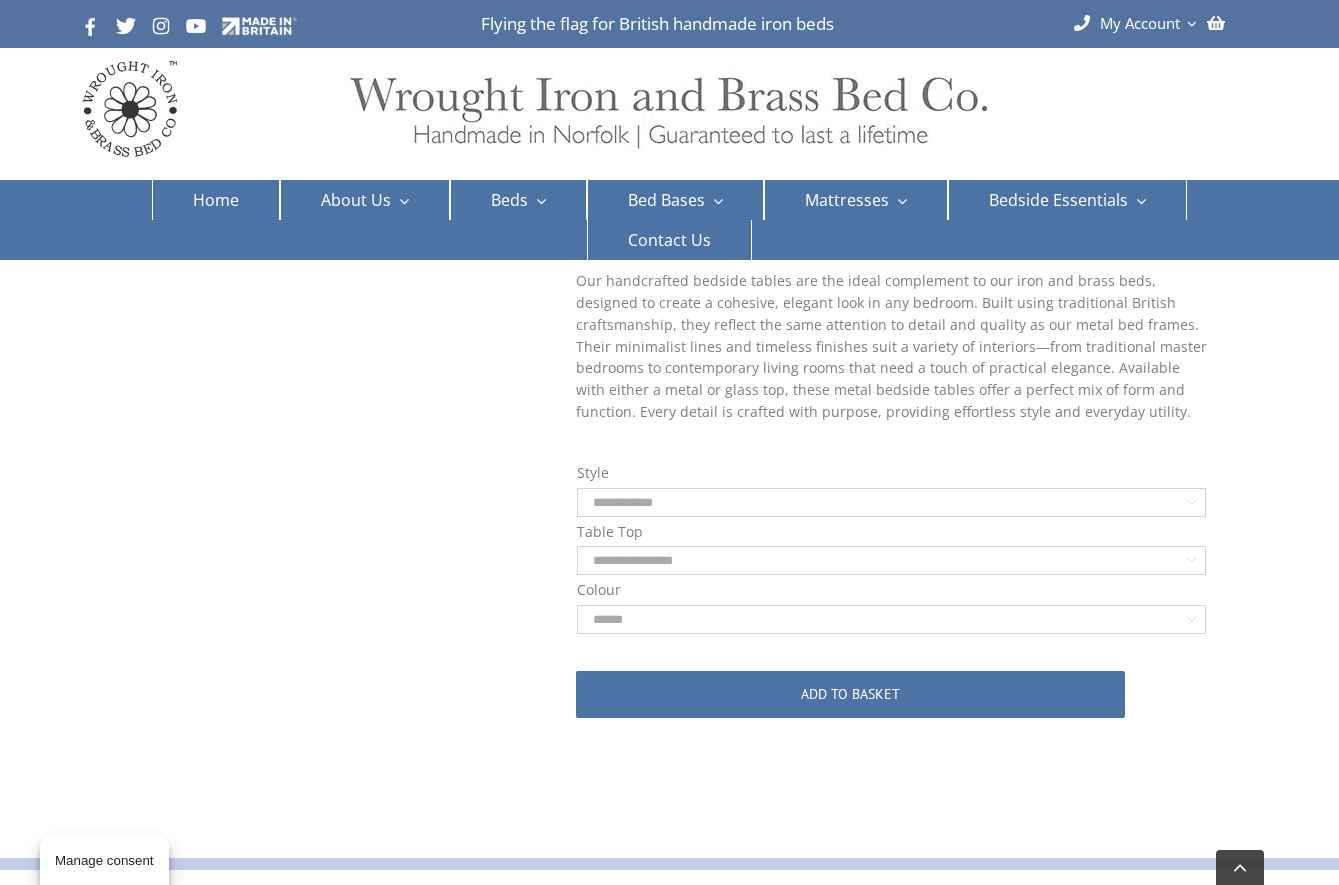 select on "**********" 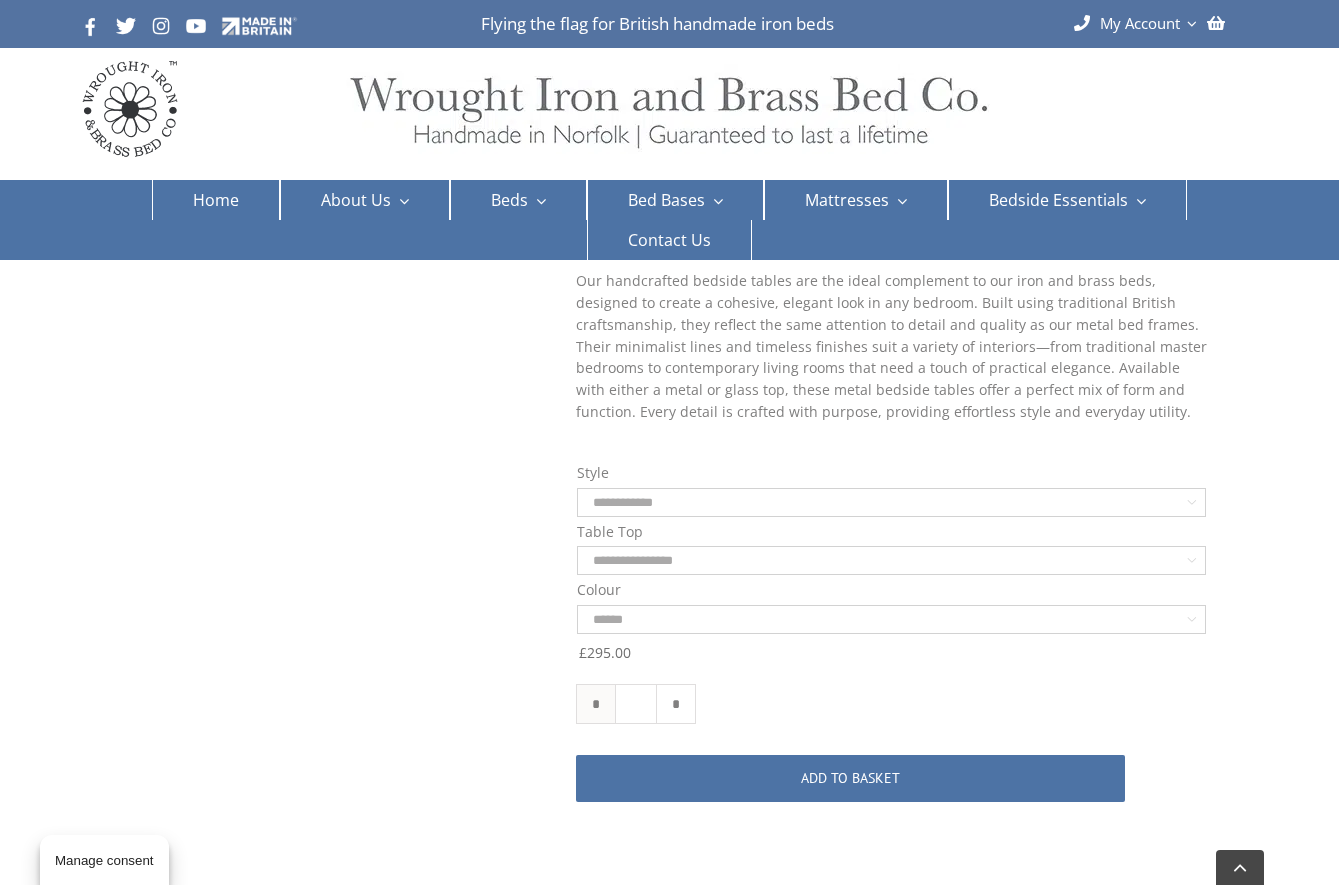 click on "*" 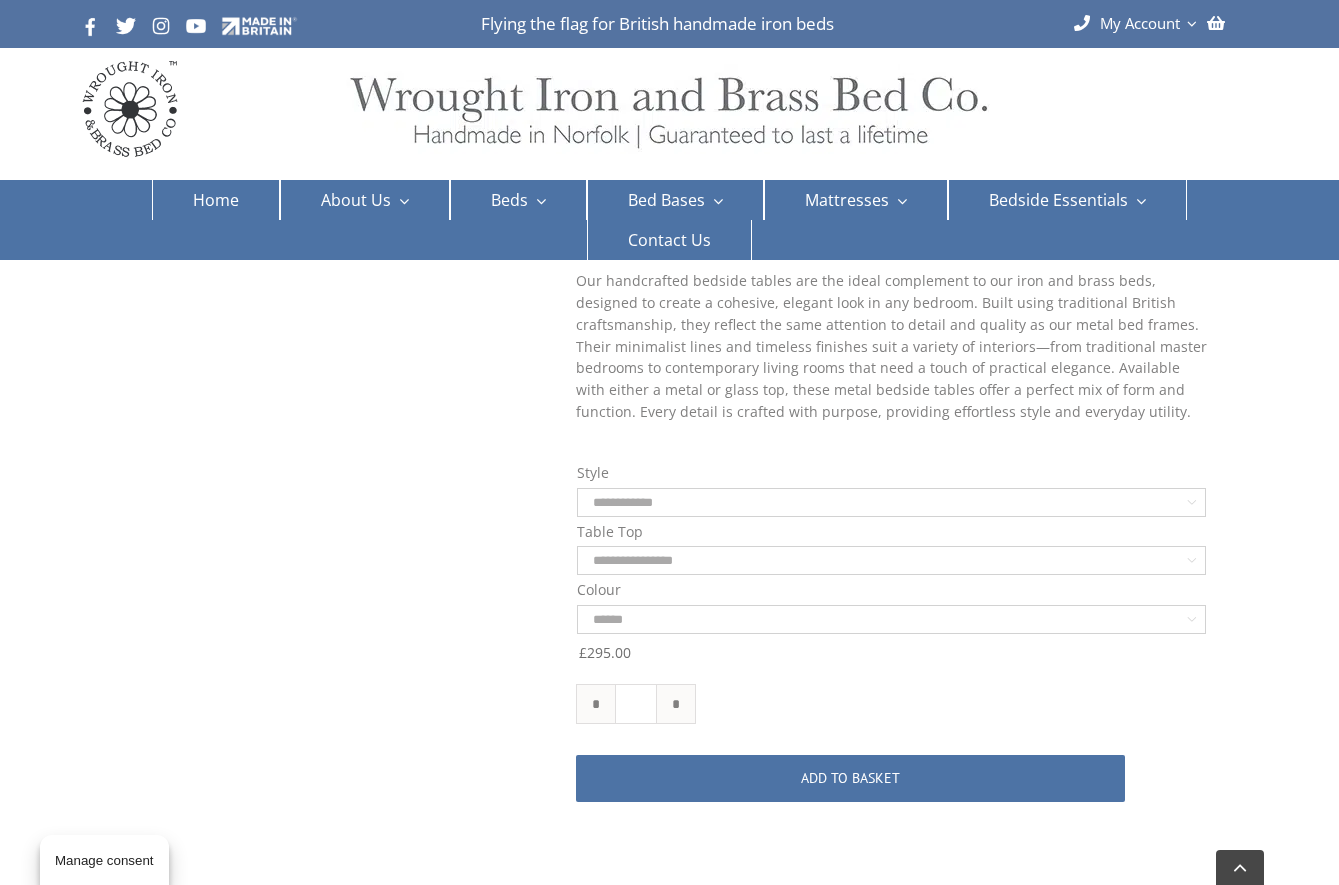 click on "Add to basket" 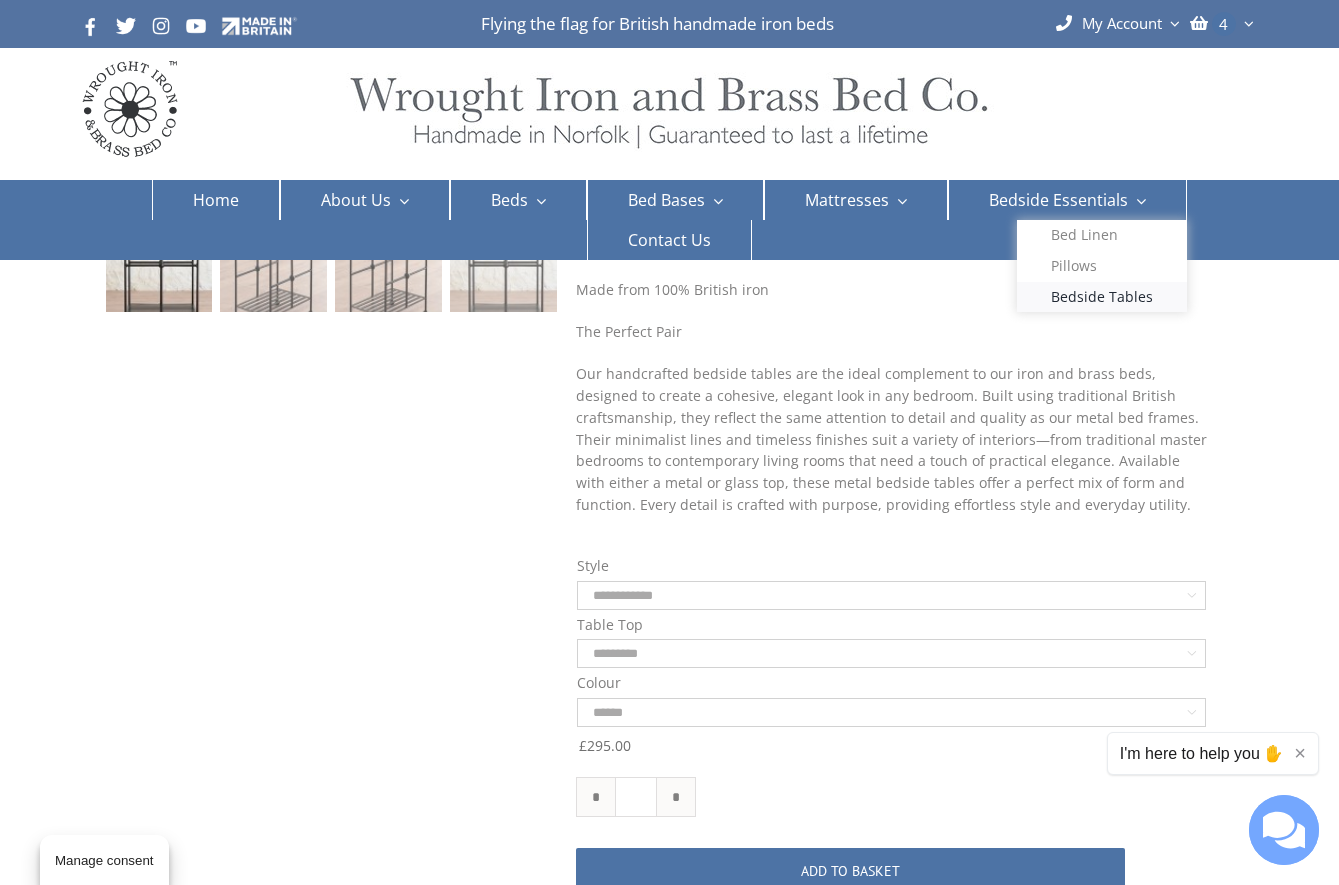 scroll, scrollTop: 0, scrollLeft: 0, axis: both 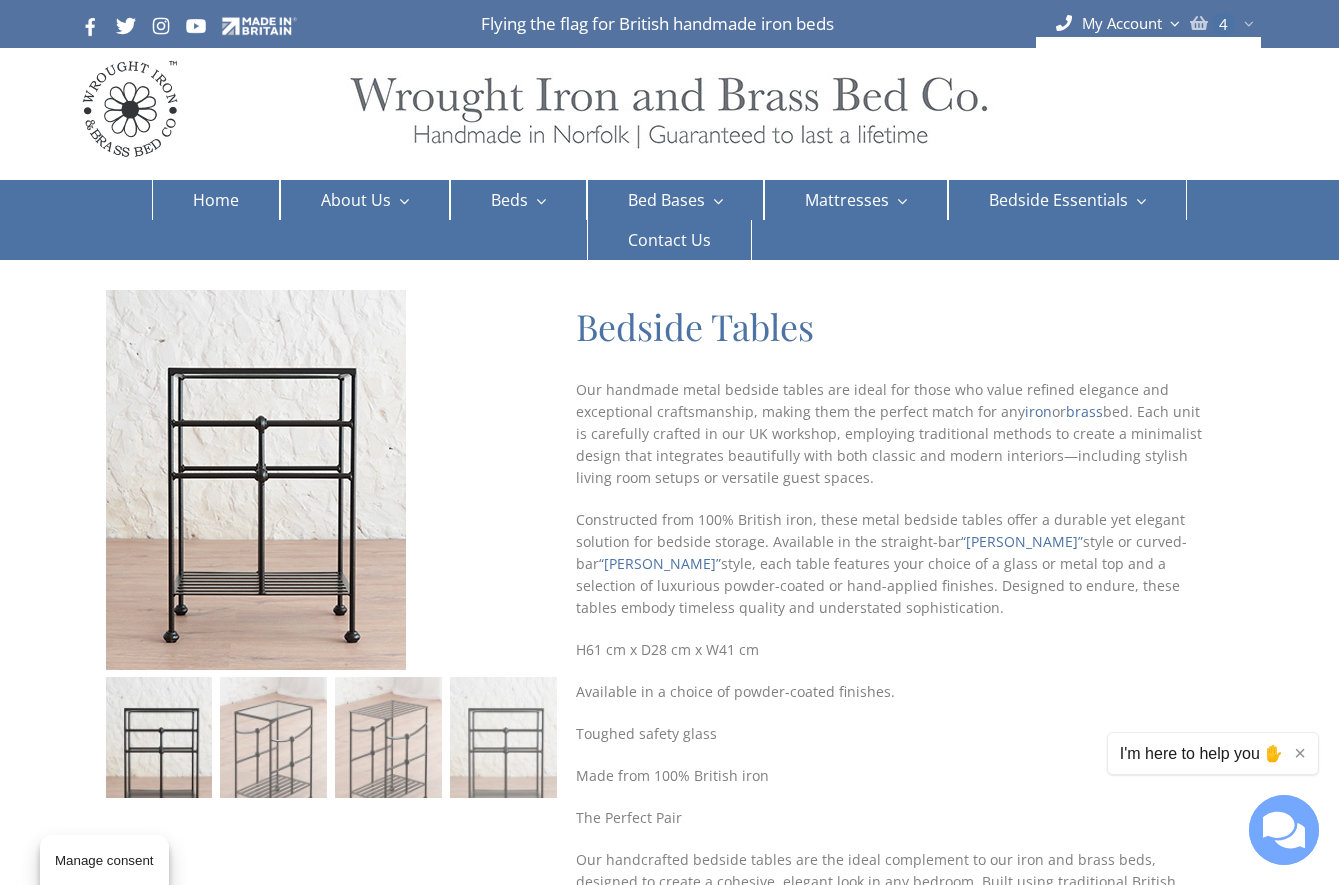click at bounding box center [1245, 23] 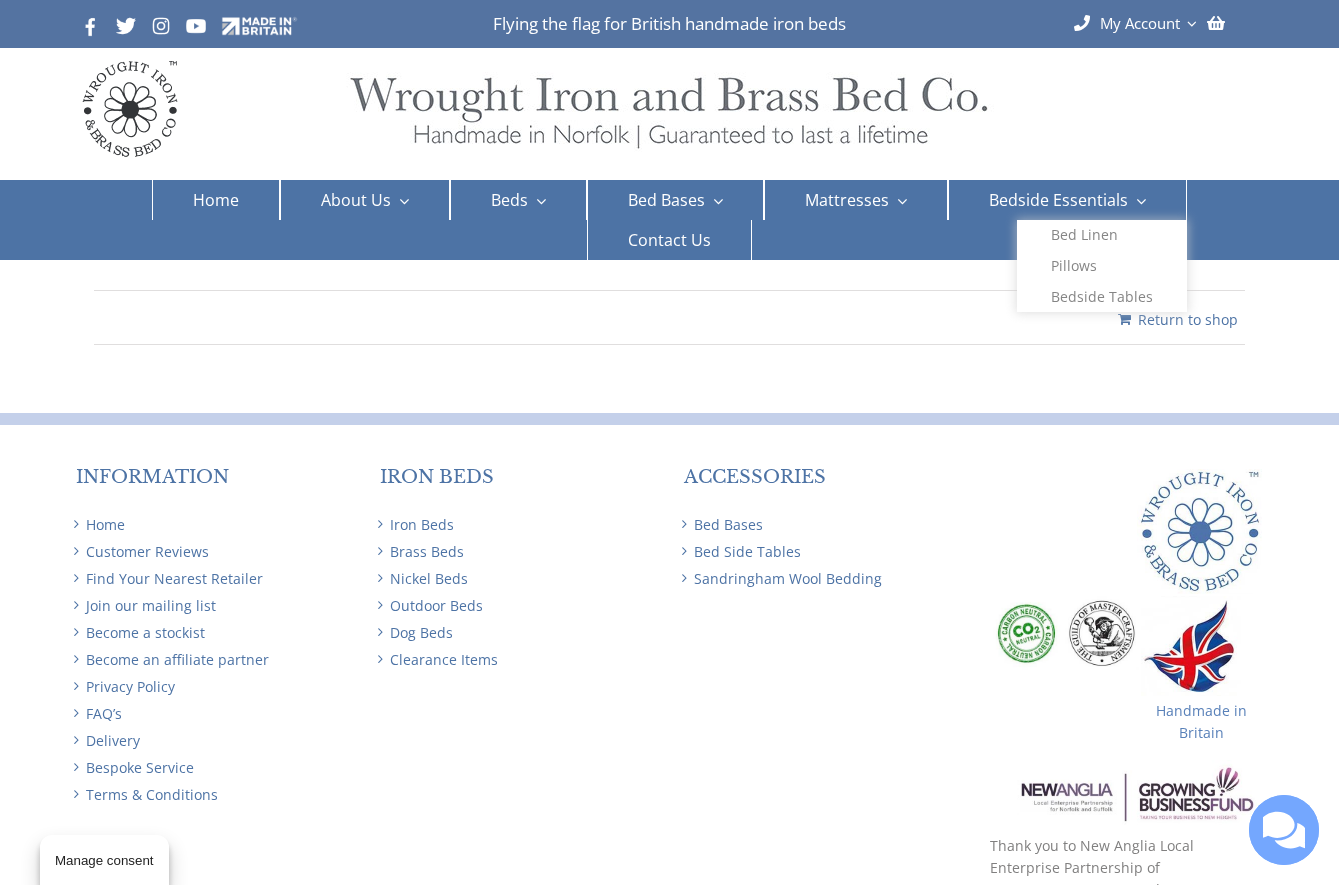 scroll, scrollTop: 0, scrollLeft: 0, axis: both 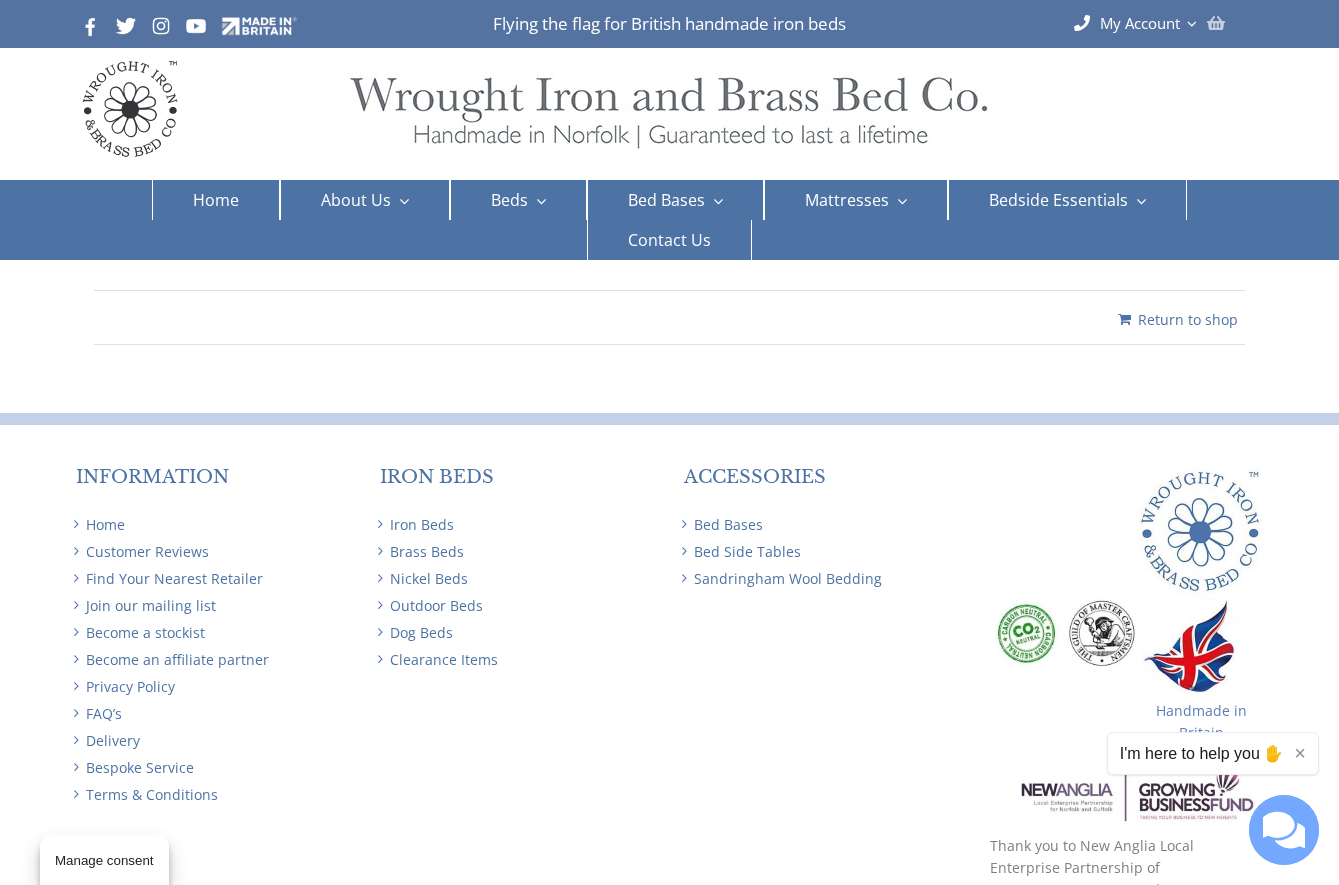 click at bounding box center [1216, 23] 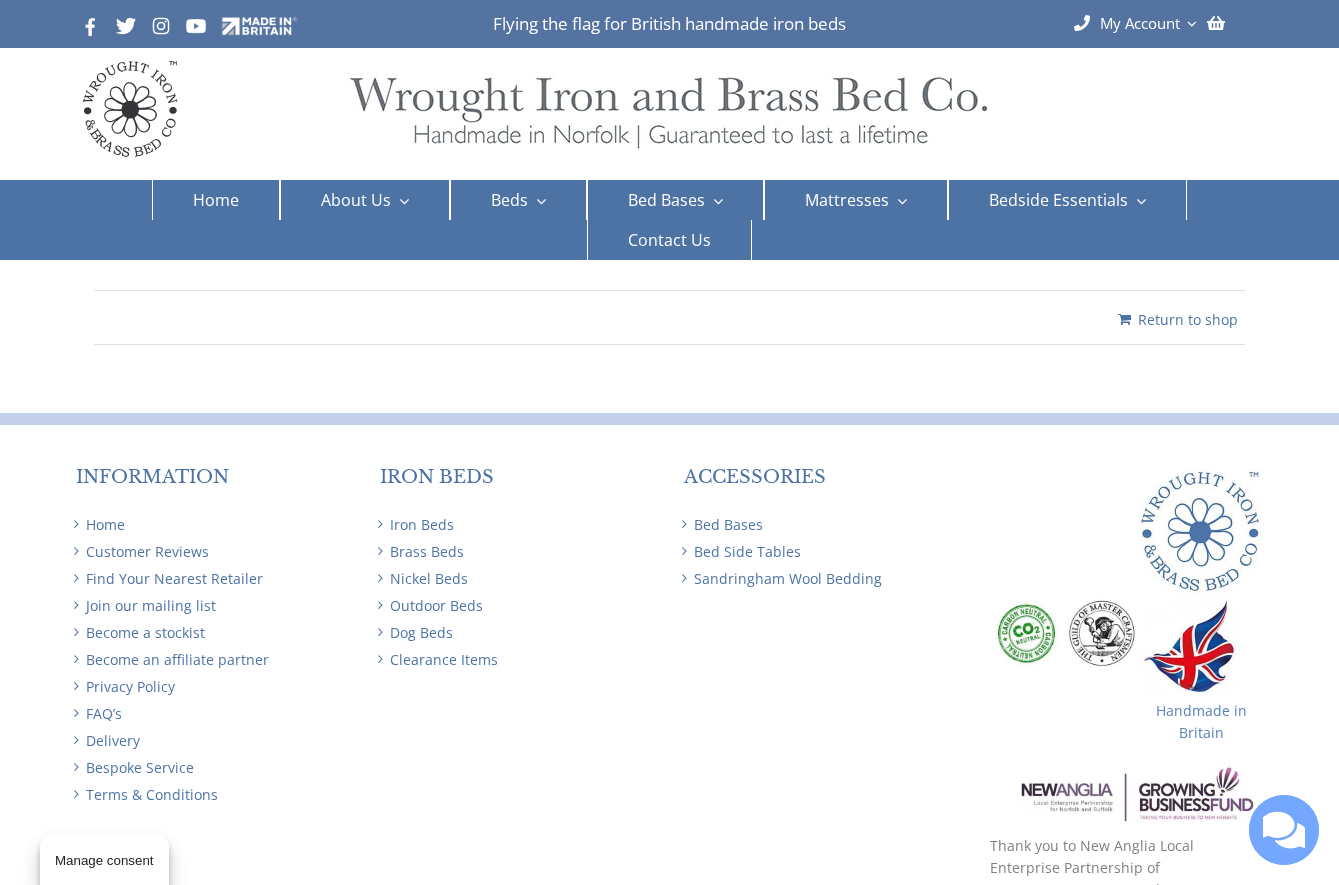 scroll, scrollTop: 0, scrollLeft: 0, axis: both 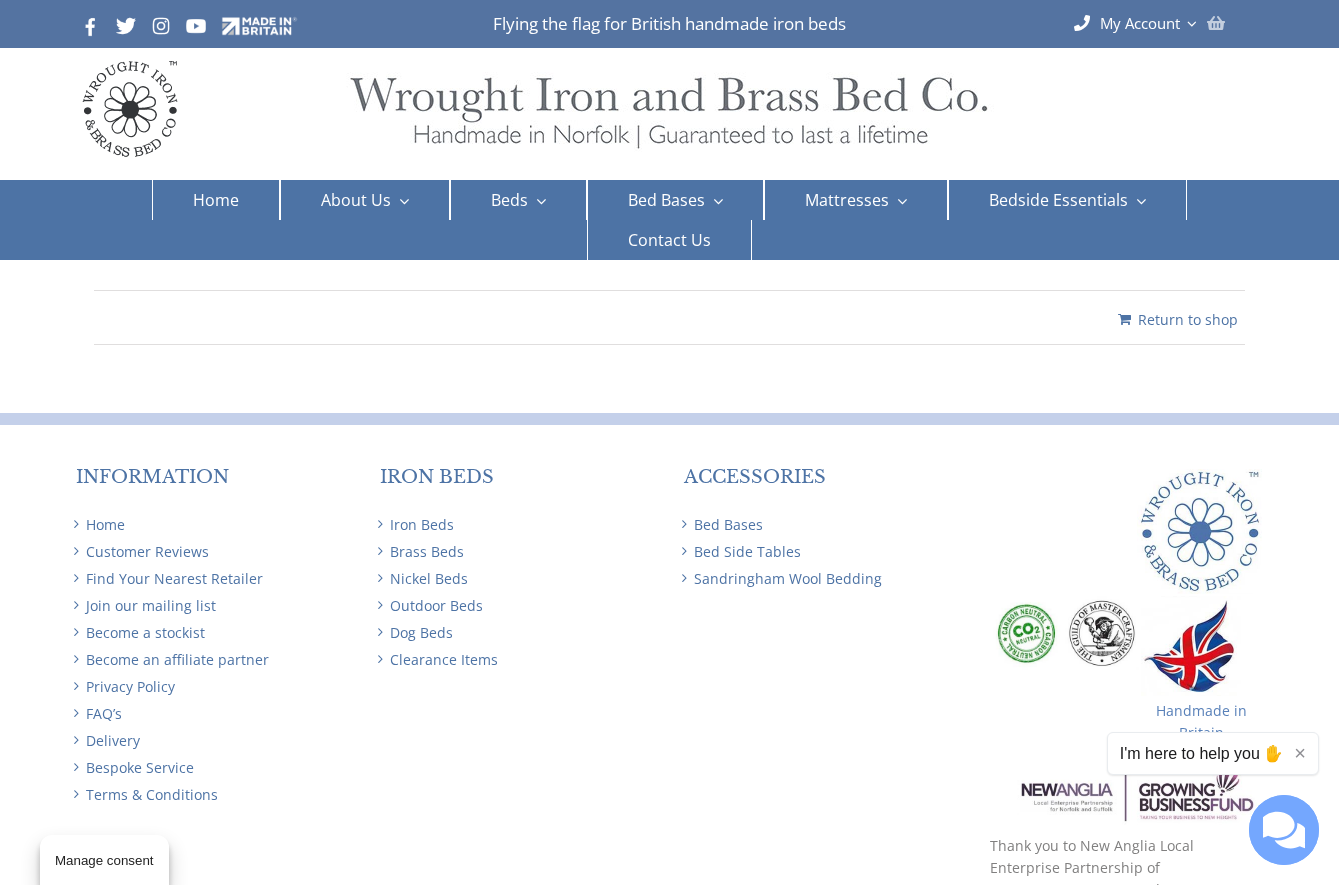 click at bounding box center (1216, 23) 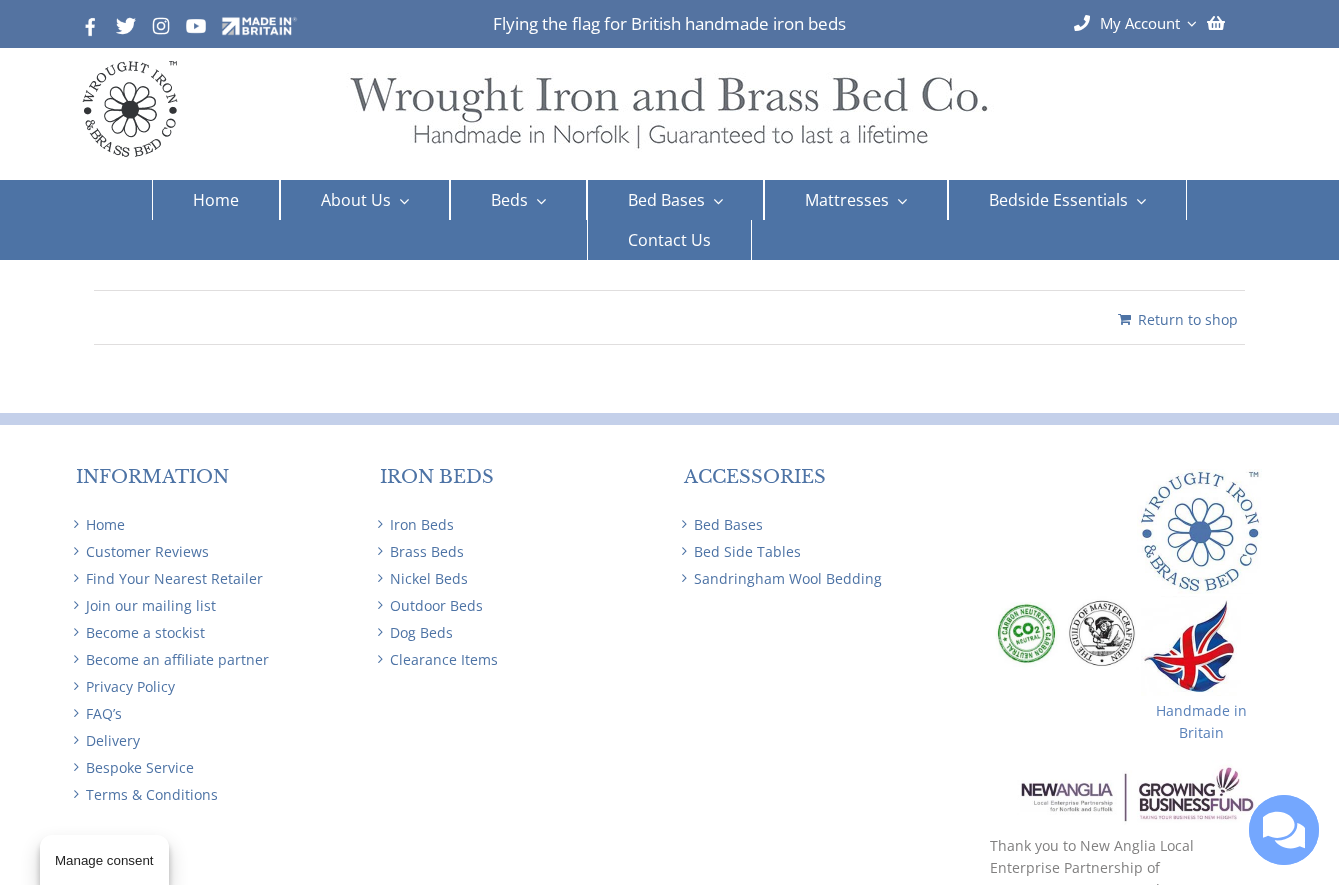 scroll, scrollTop: 0, scrollLeft: 0, axis: both 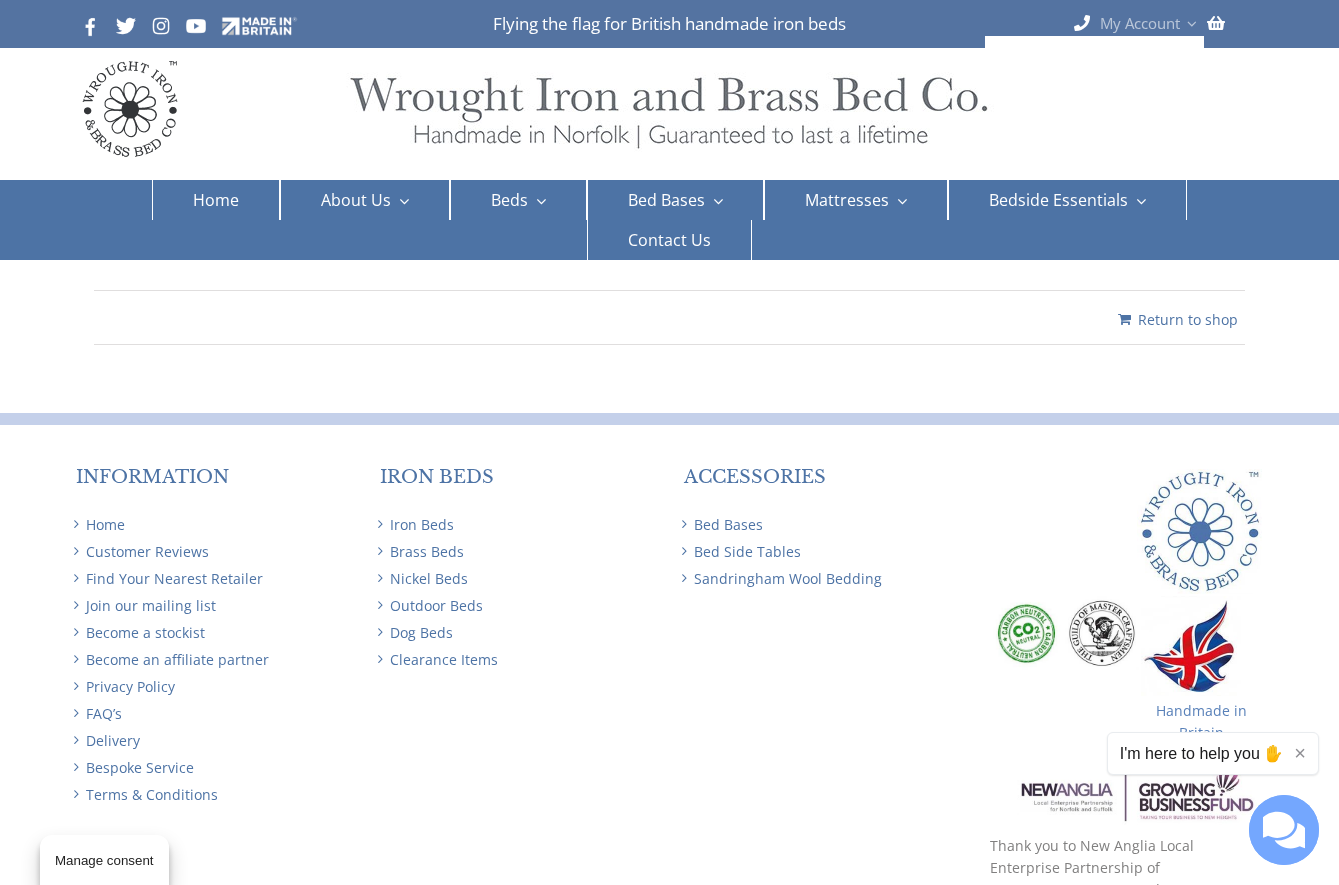 click on "My Account" at bounding box center [1140, 24] 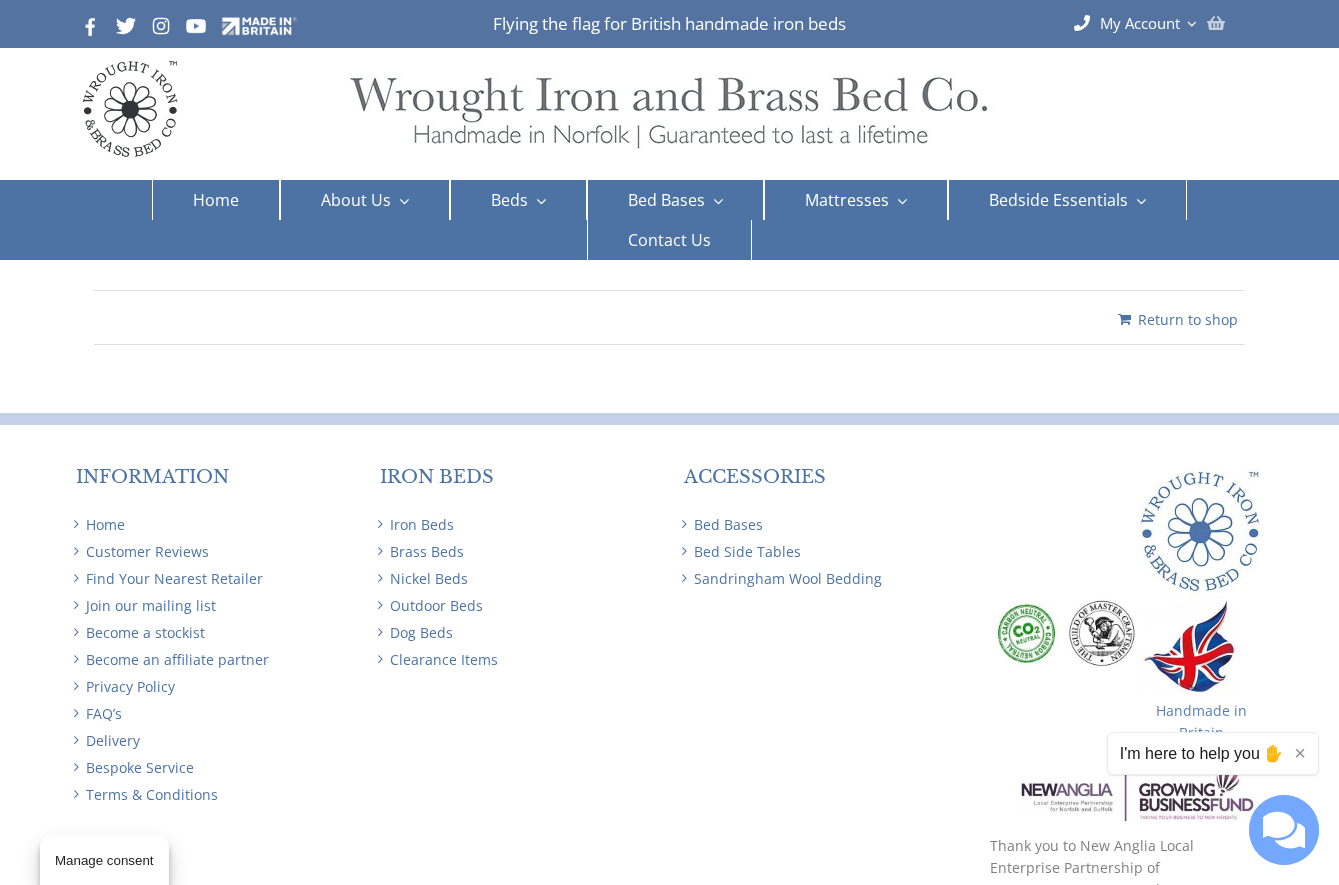 click at bounding box center (1216, 23) 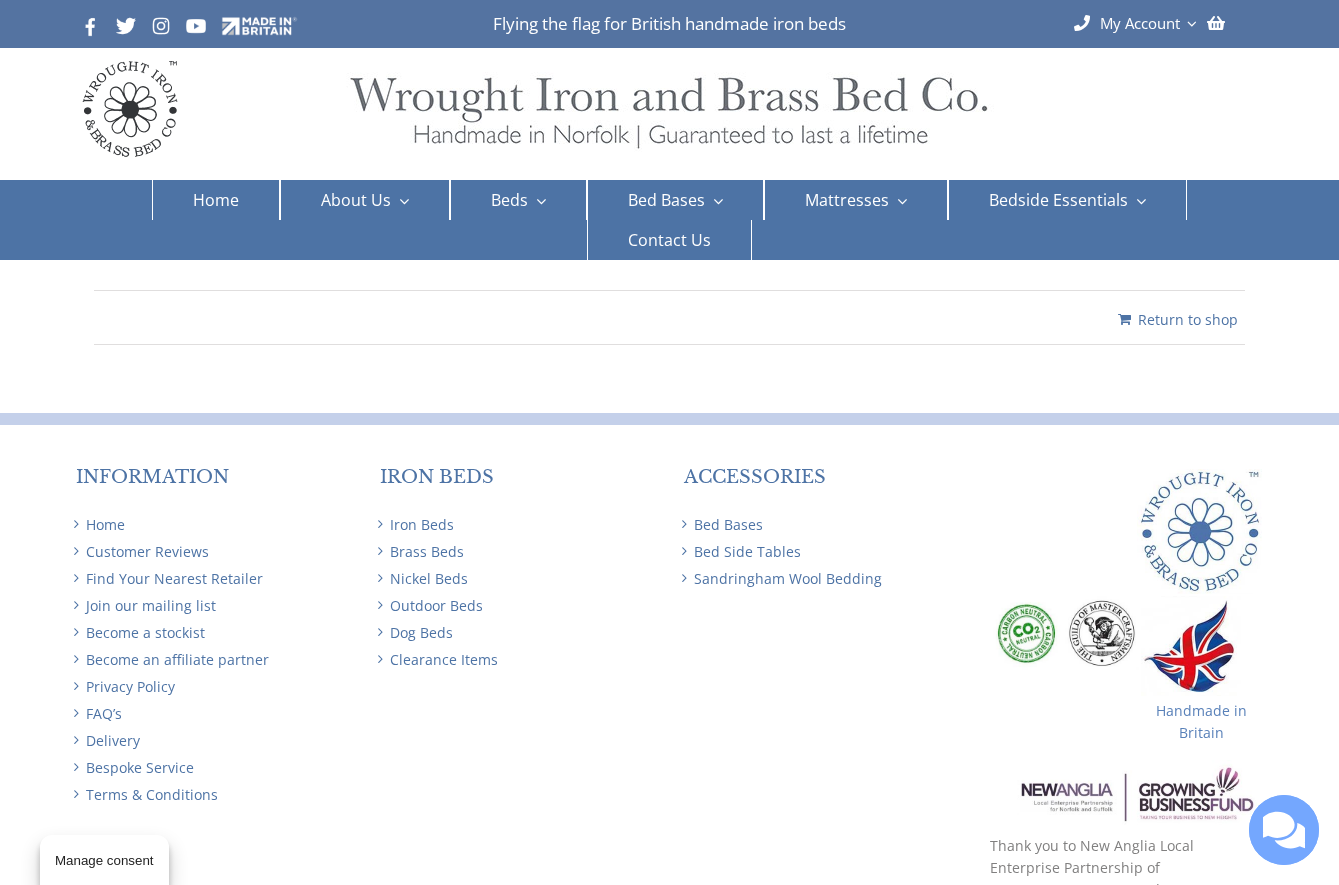 scroll, scrollTop: 0, scrollLeft: 0, axis: both 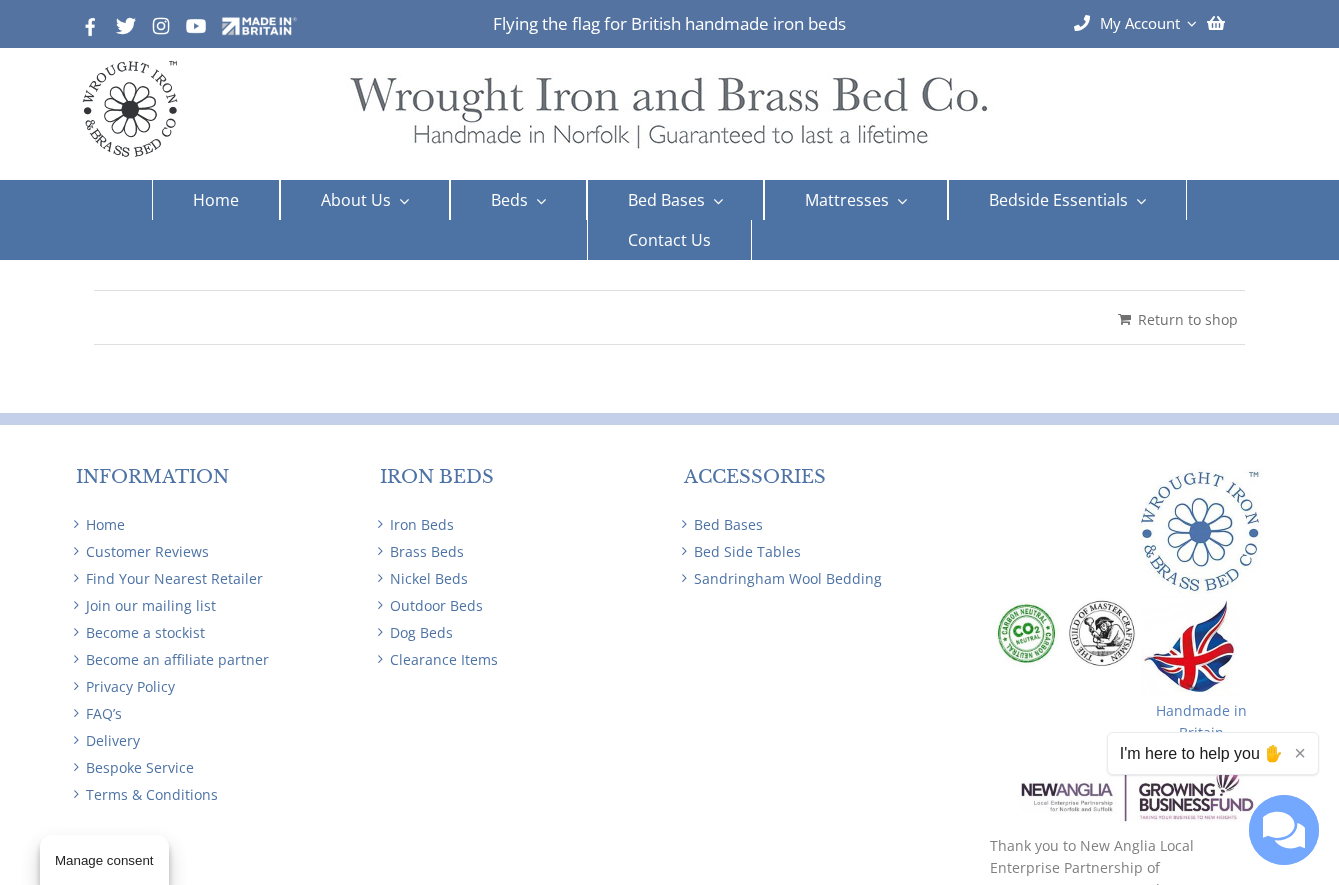 click on "Return to shop" at bounding box center (1178, 319) 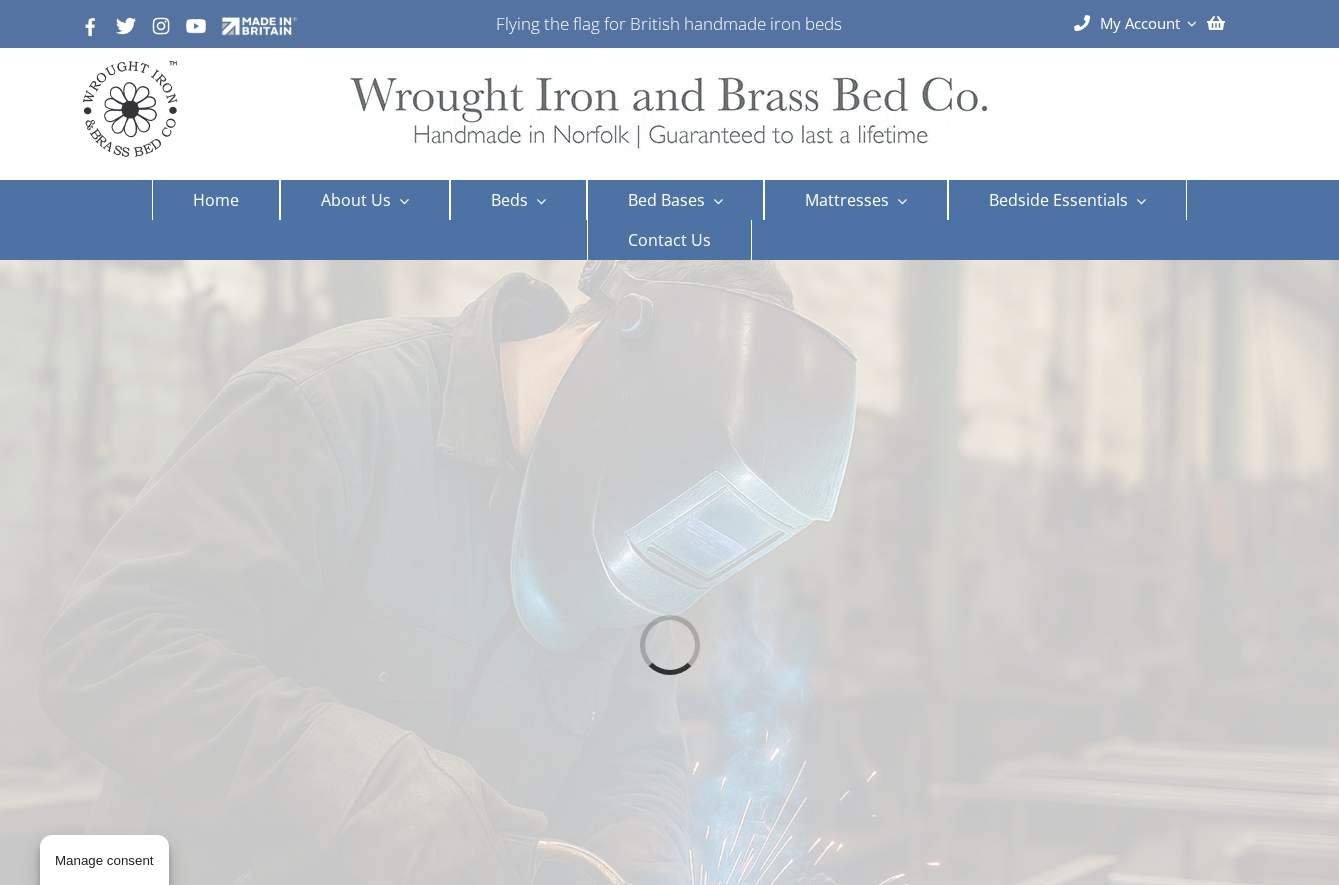 scroll, scrollTop: 0, scrollLeft: 0, axis: both 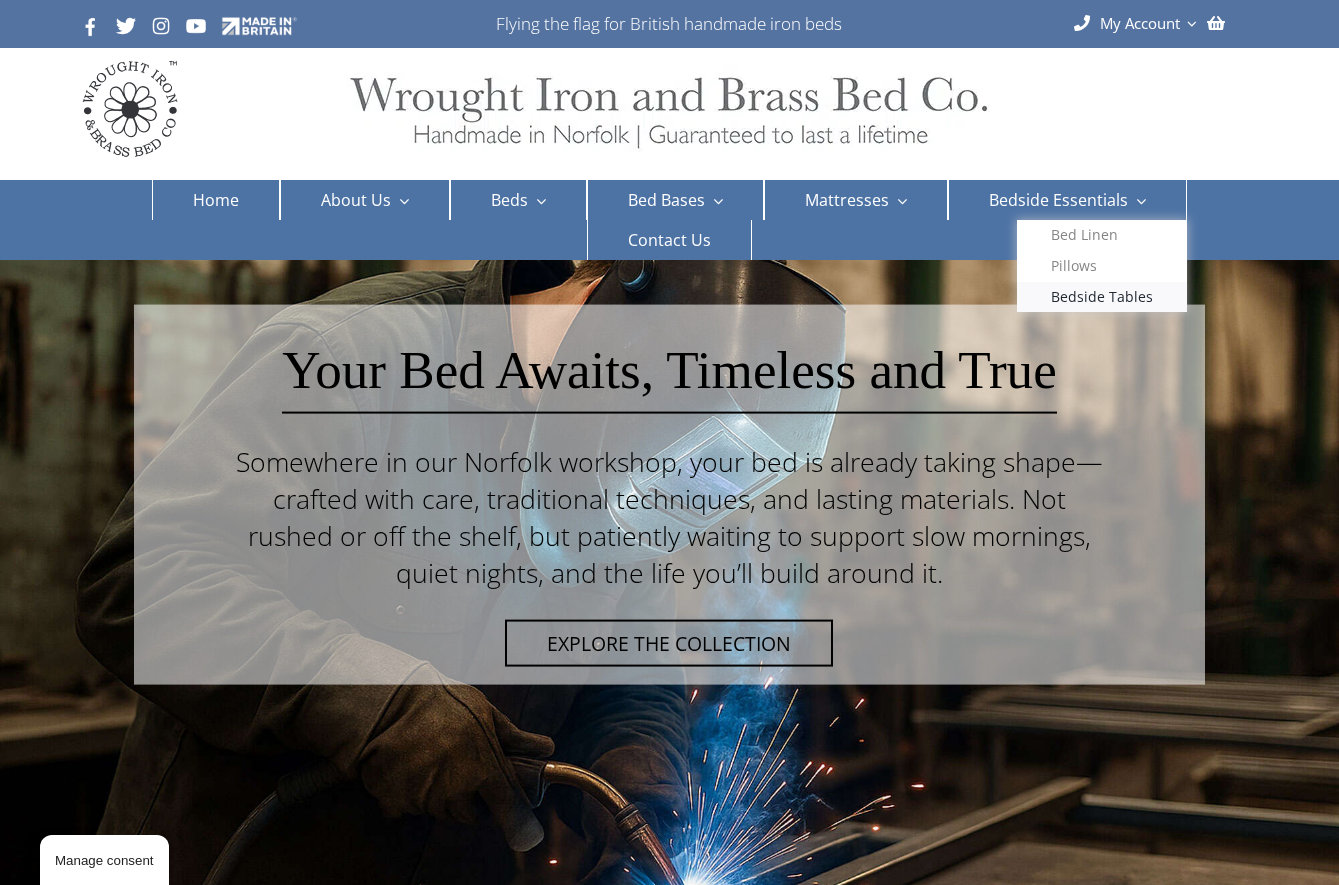 click on "Bedside Tables" at bounding box center [1102, 297] 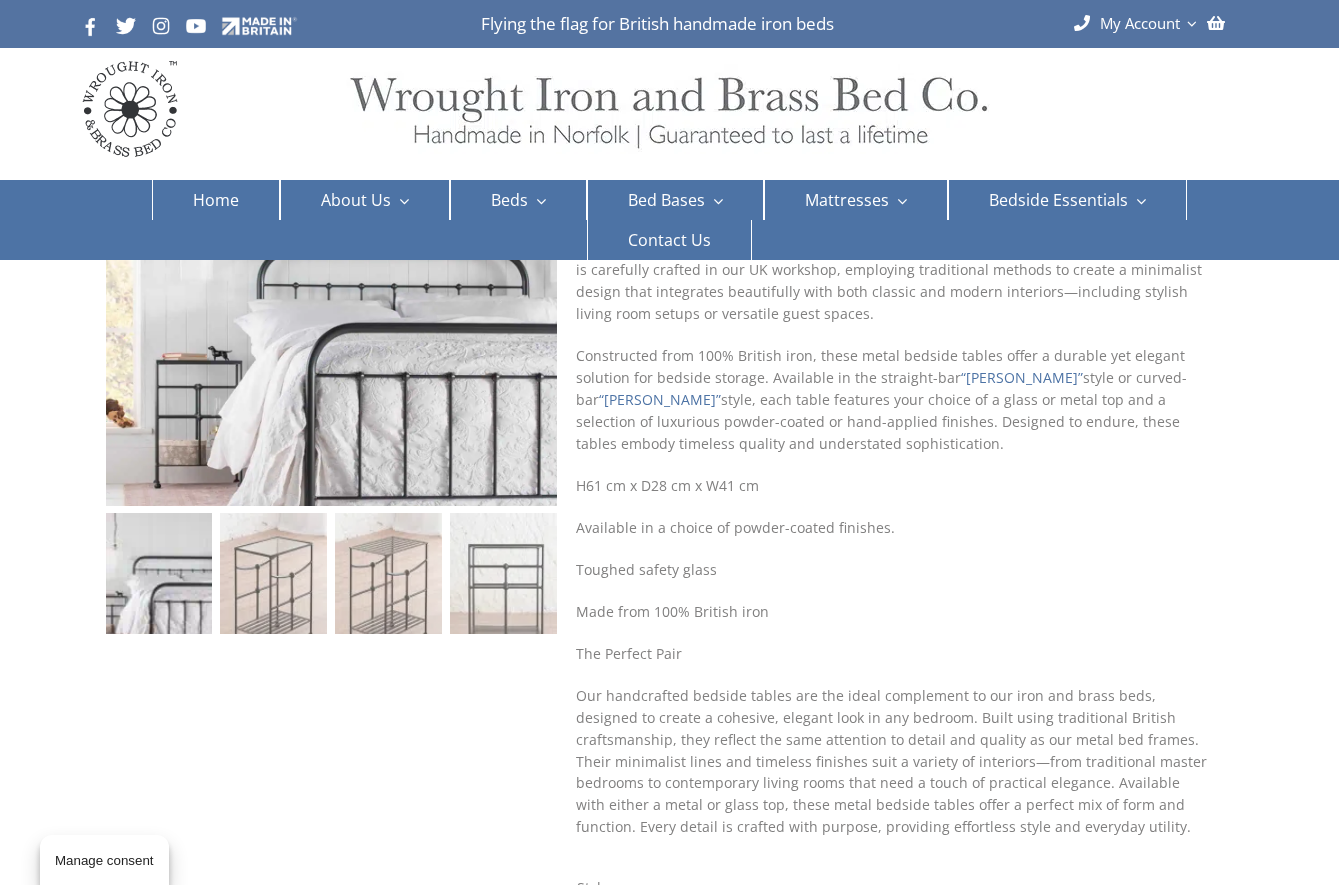 scroll, scrollTop: 165, scrollLeft: 0, axis: vertical 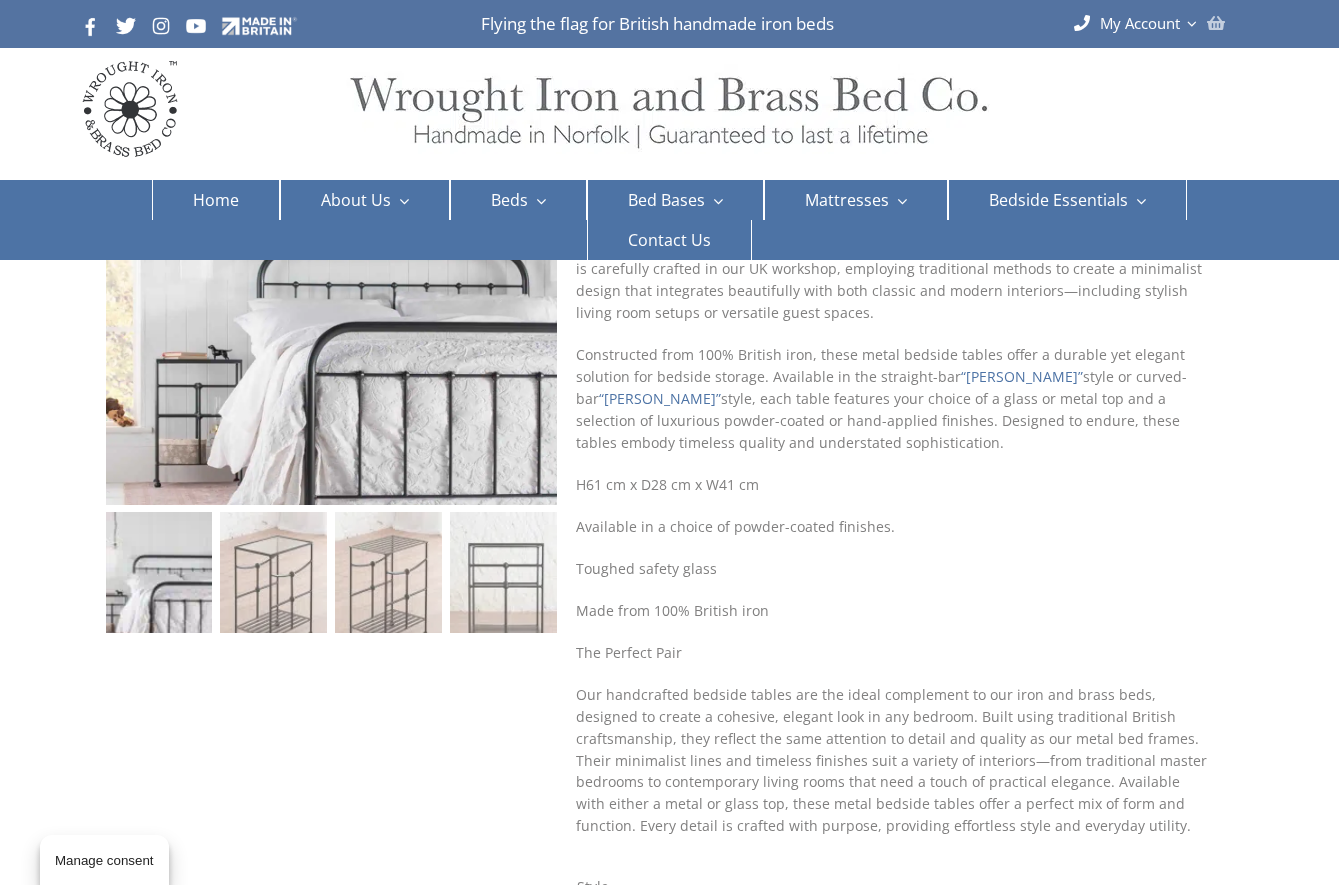 click at bounding box center [1216, 23] 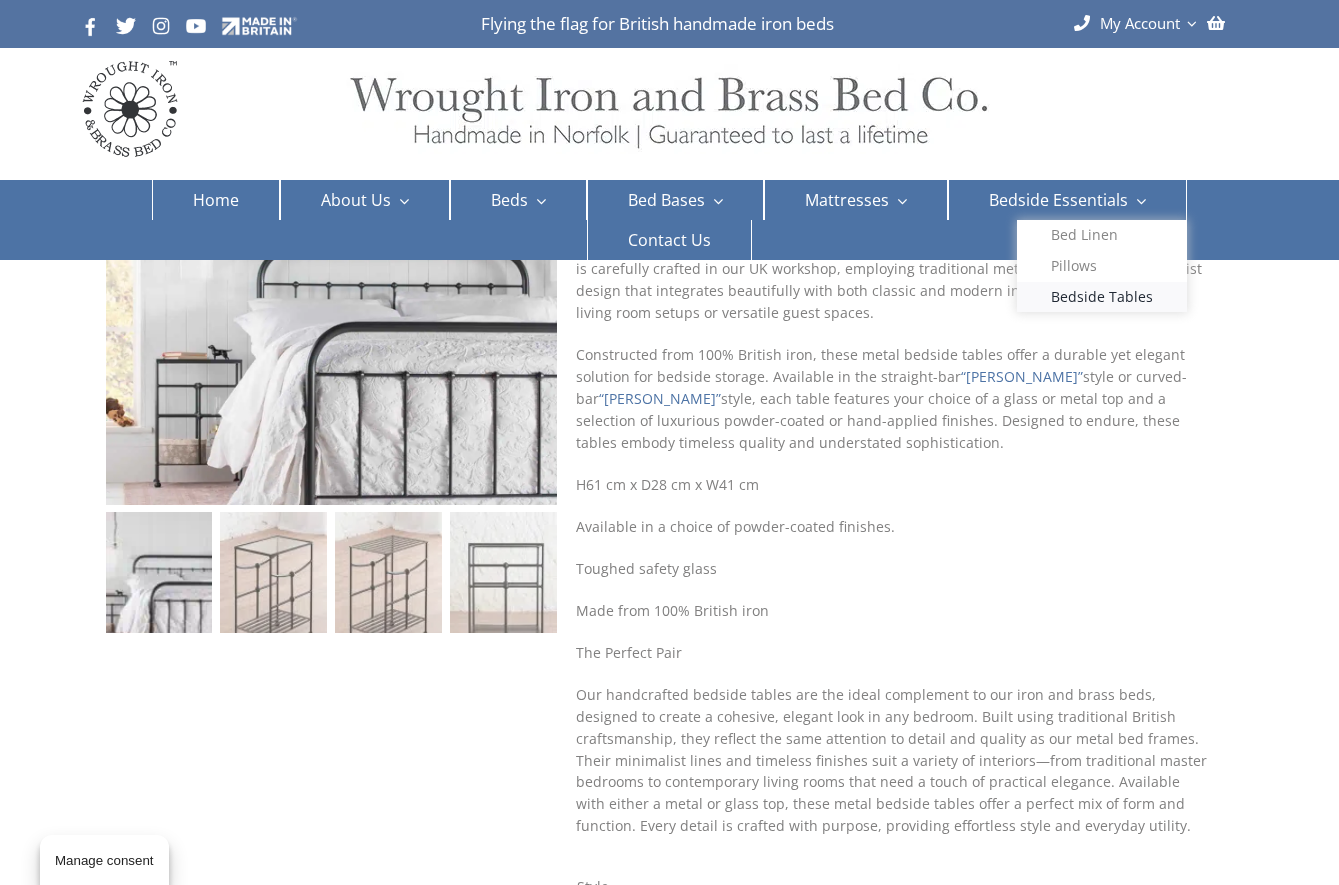 click on "Bedside Tables" at bounding box center [1102, 297] 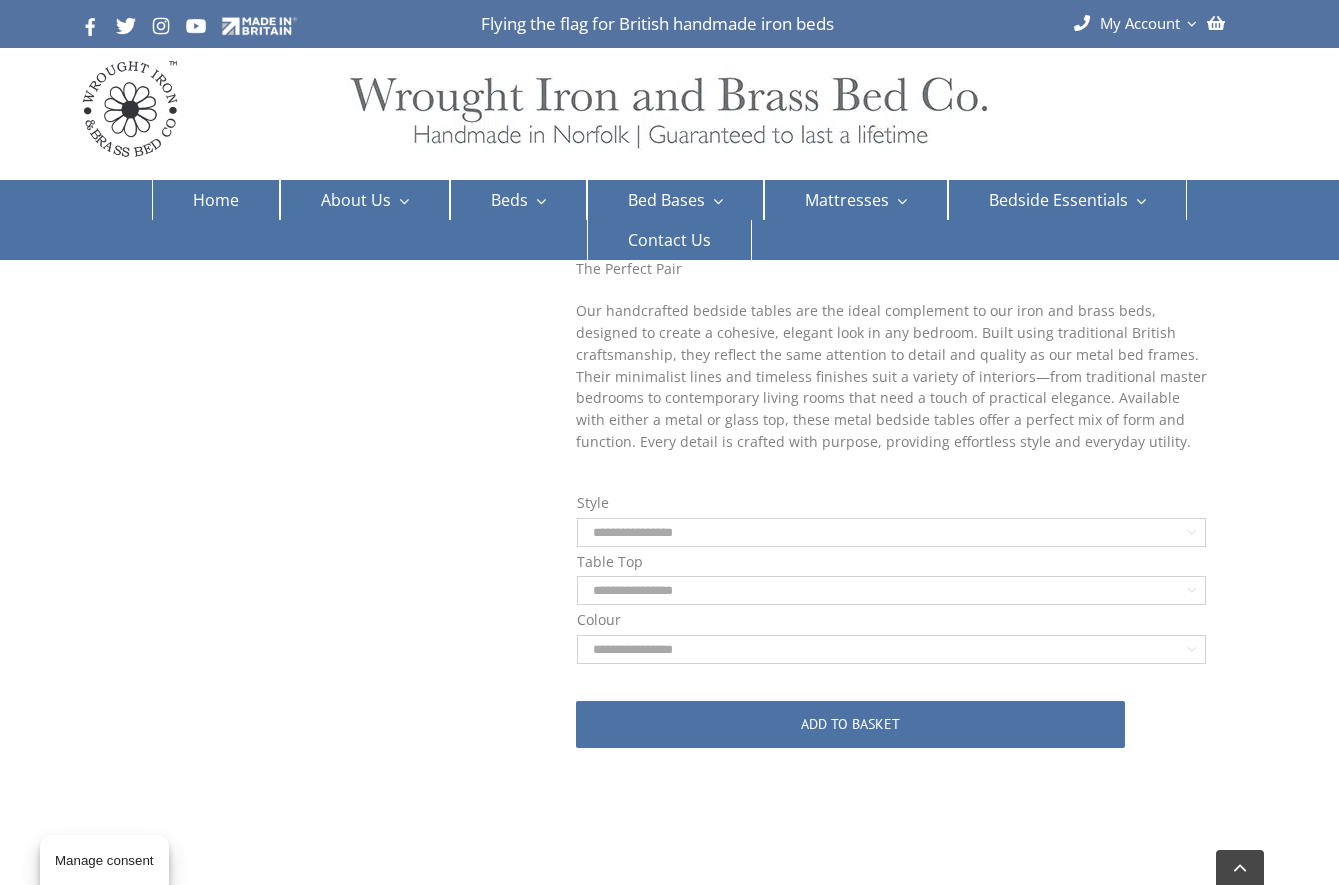 scroll, scrollTop: 551, scrollLeft: 0, axis: vertical 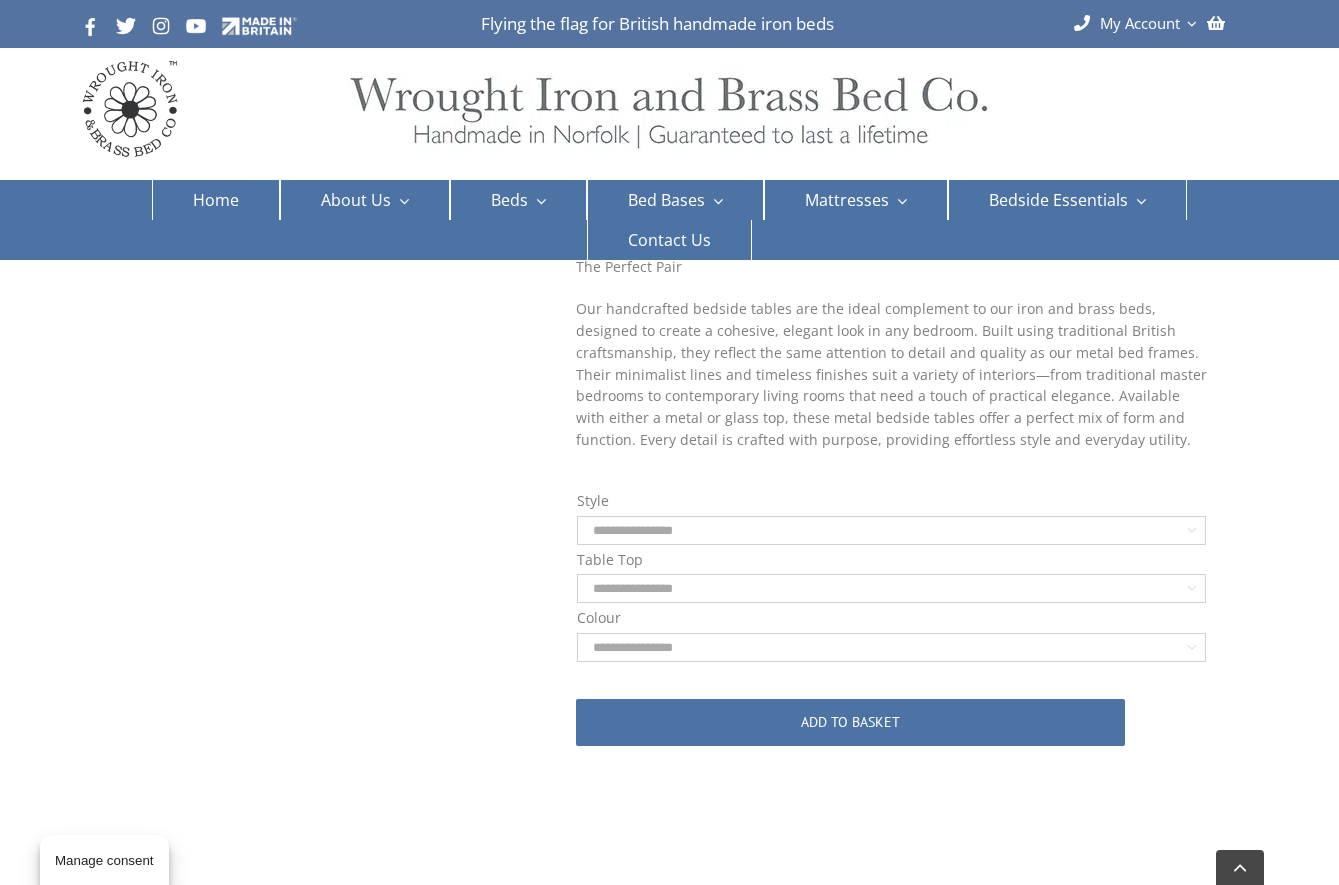 click on "**********" 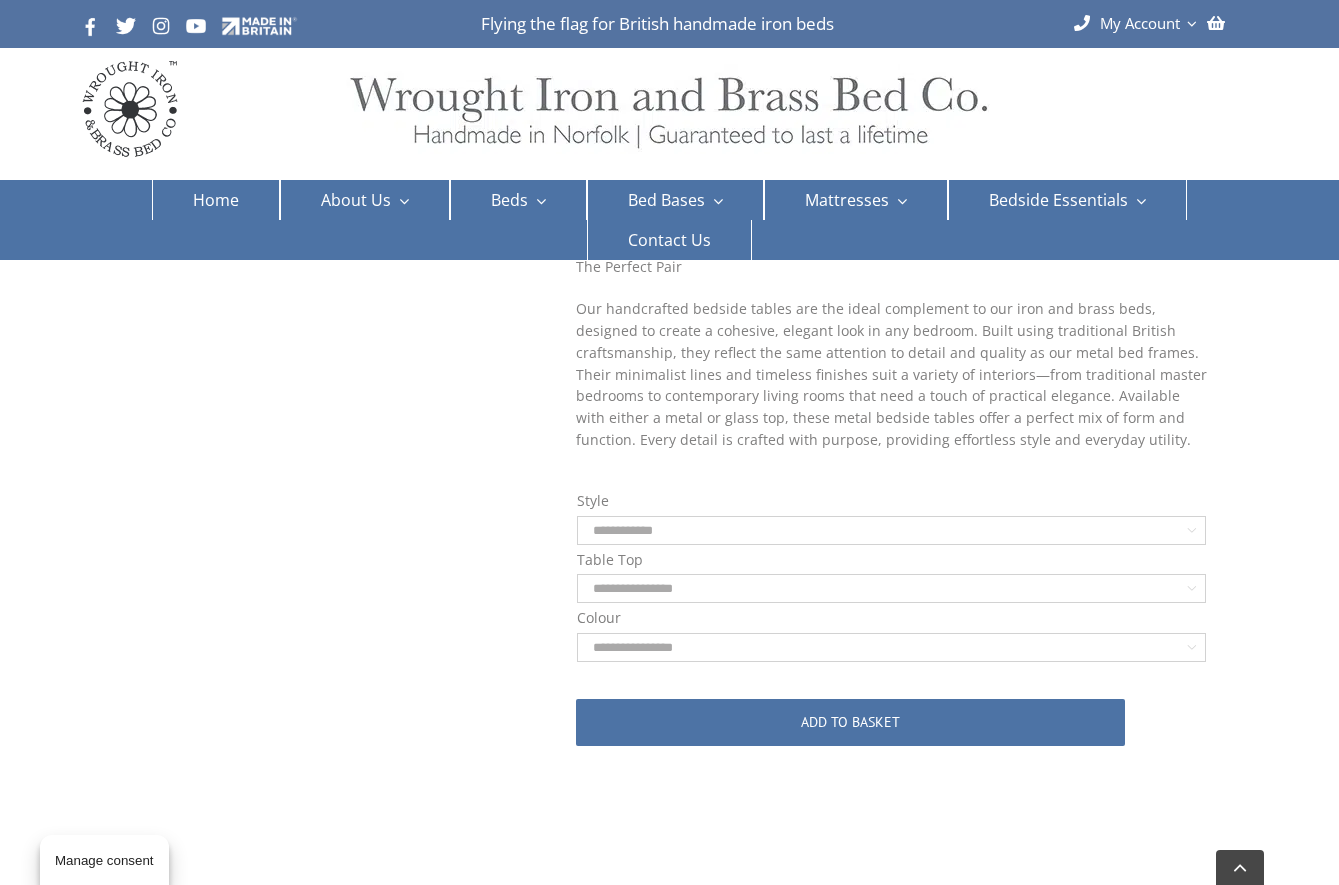 select on "**********" 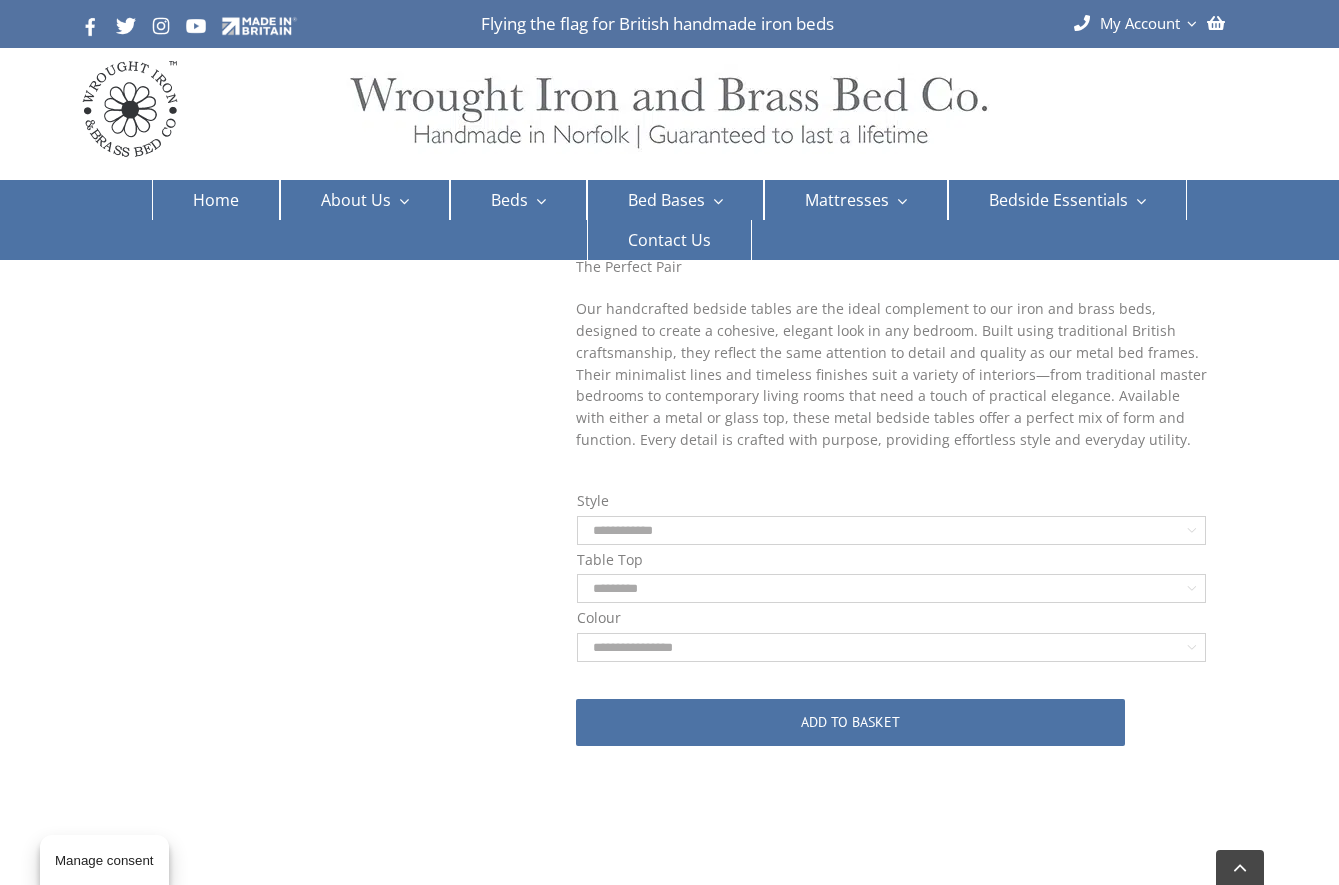 select on "**********" 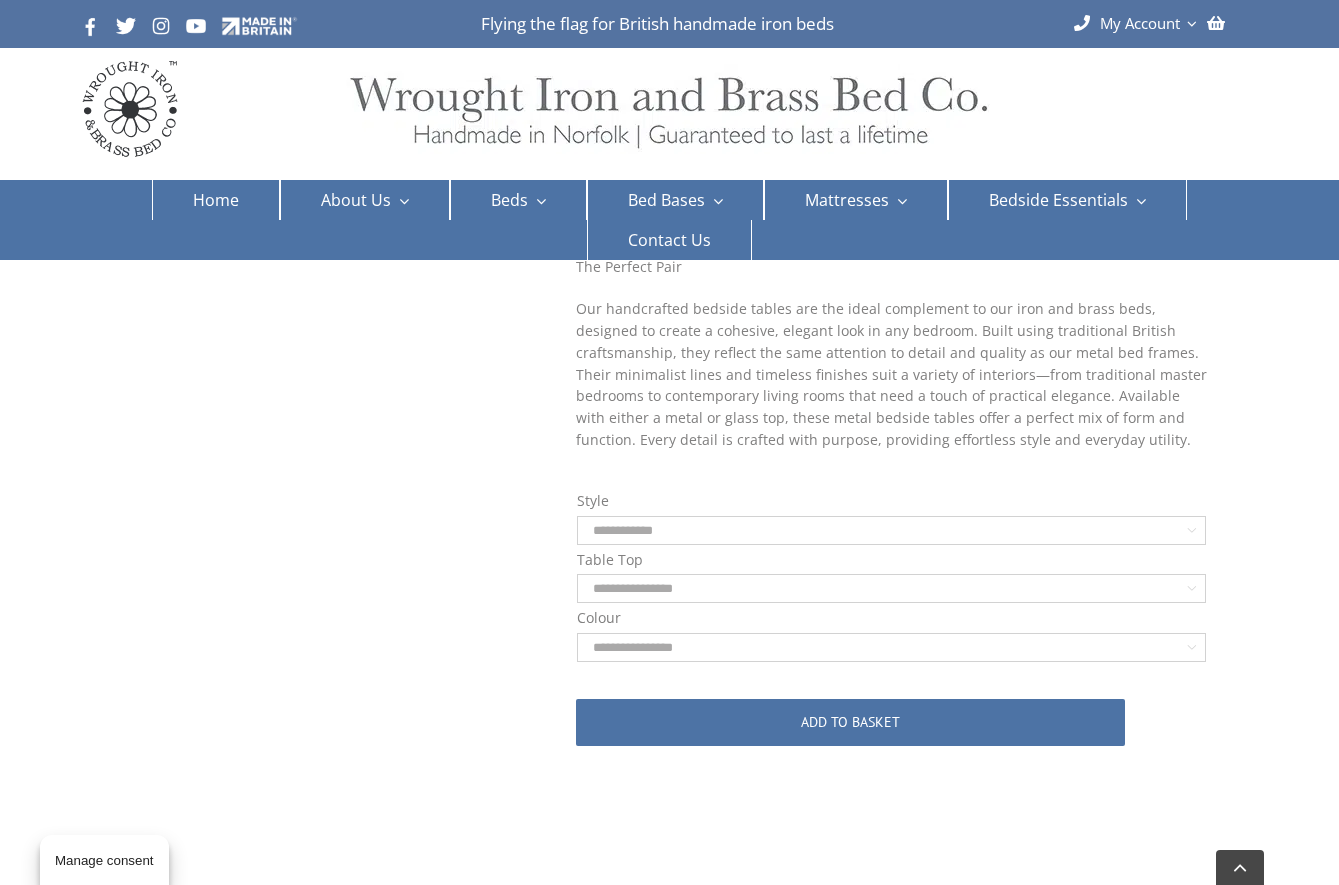 click on "**********" 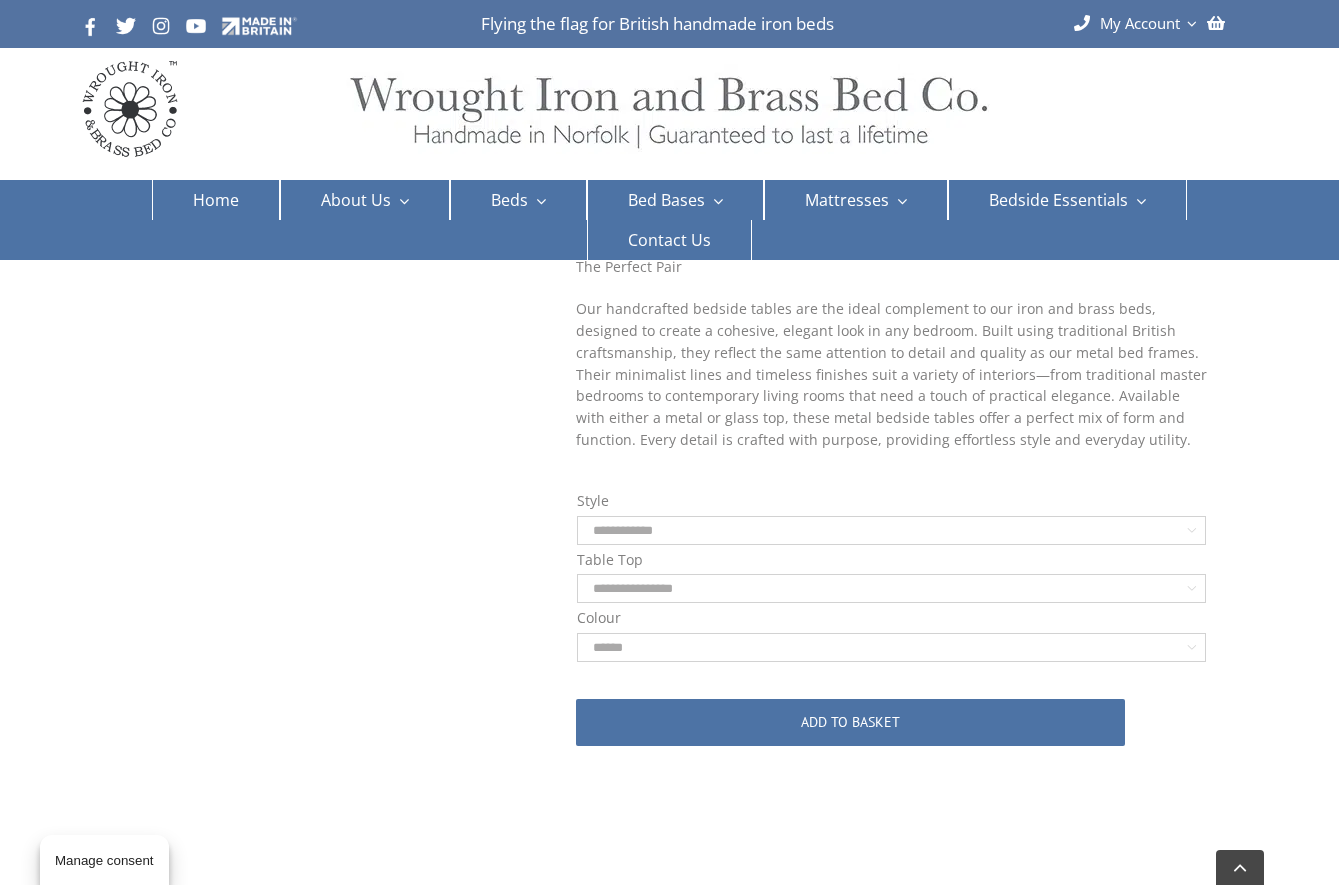 select on "**********" 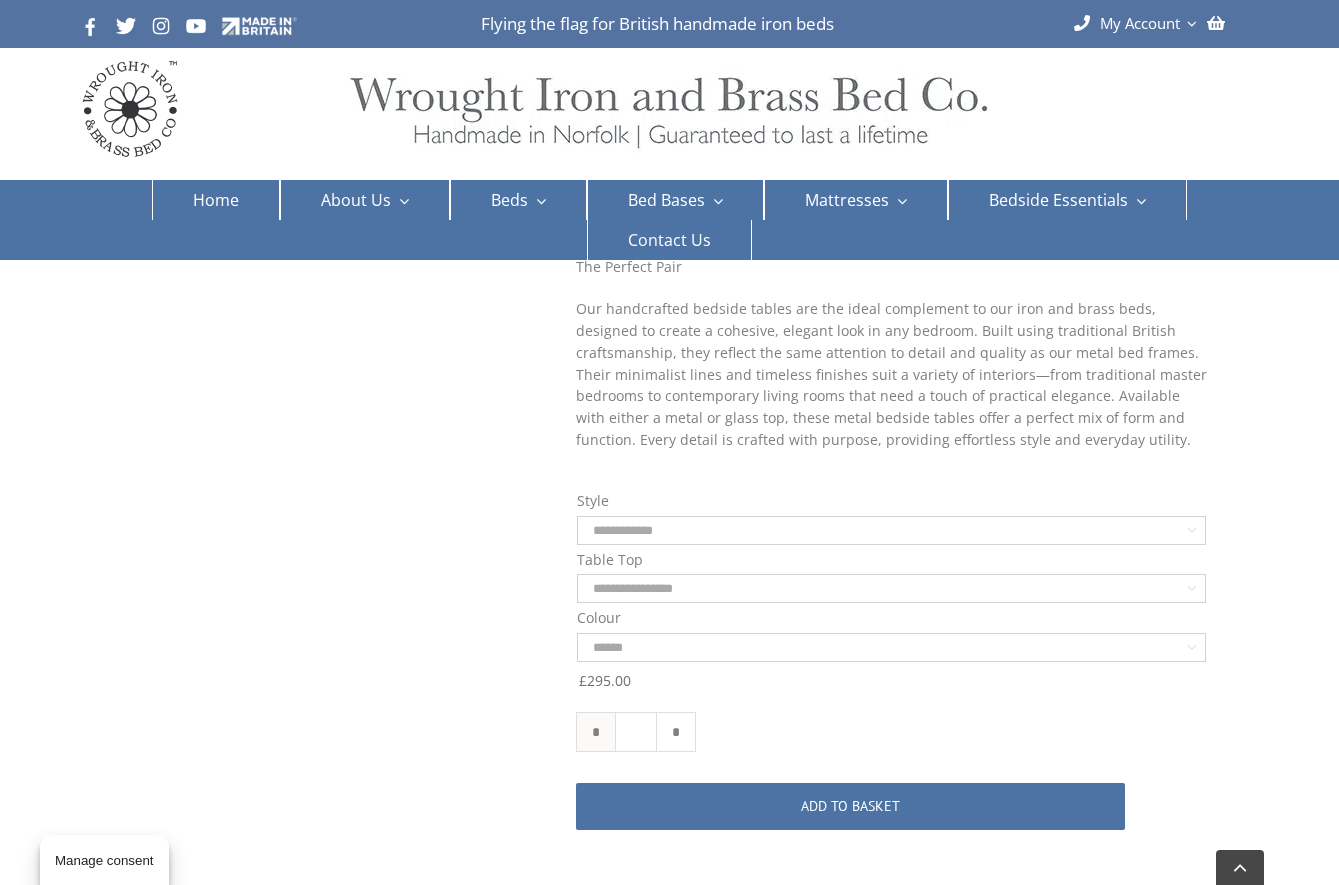 click on "*" 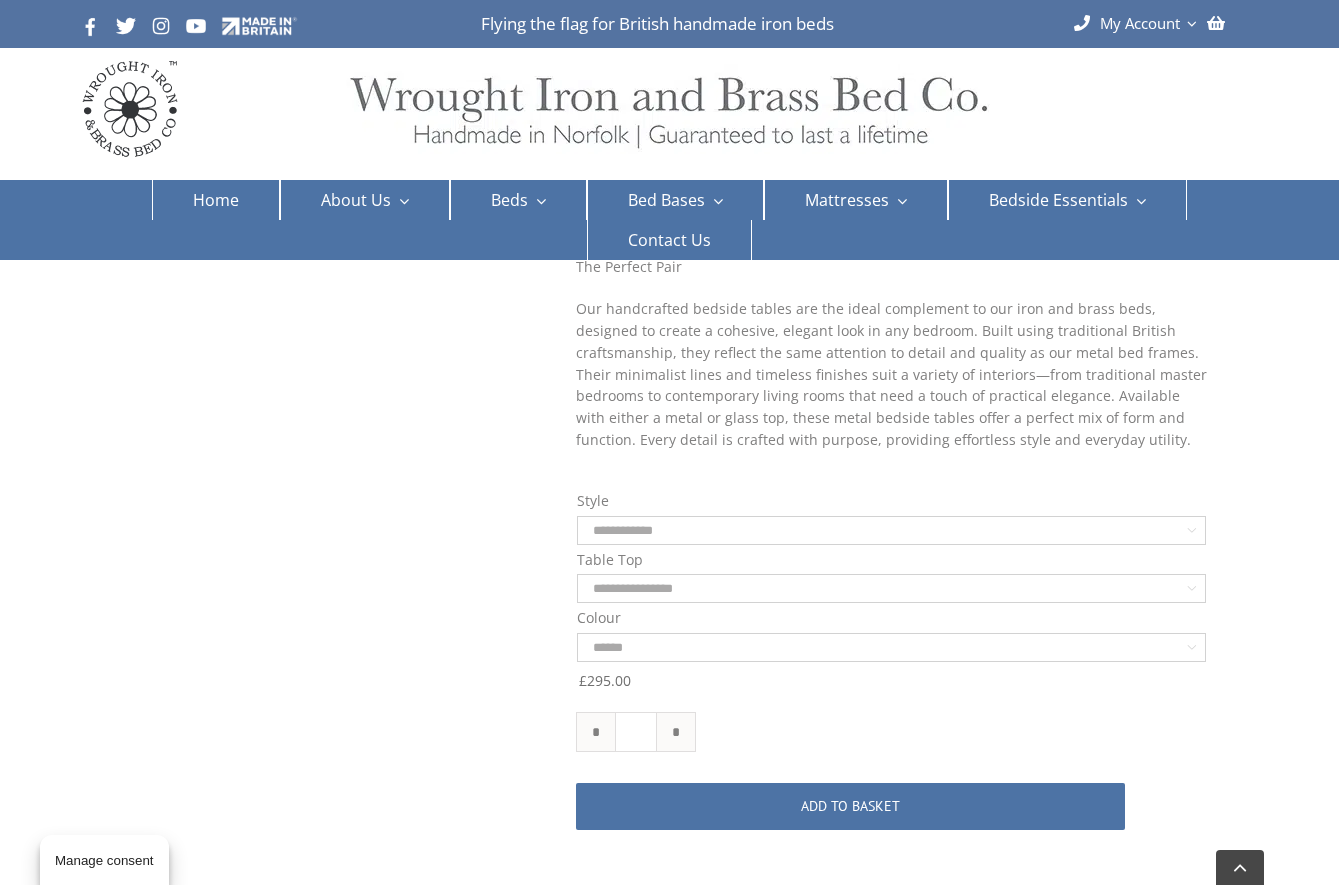click on "Add to basket" 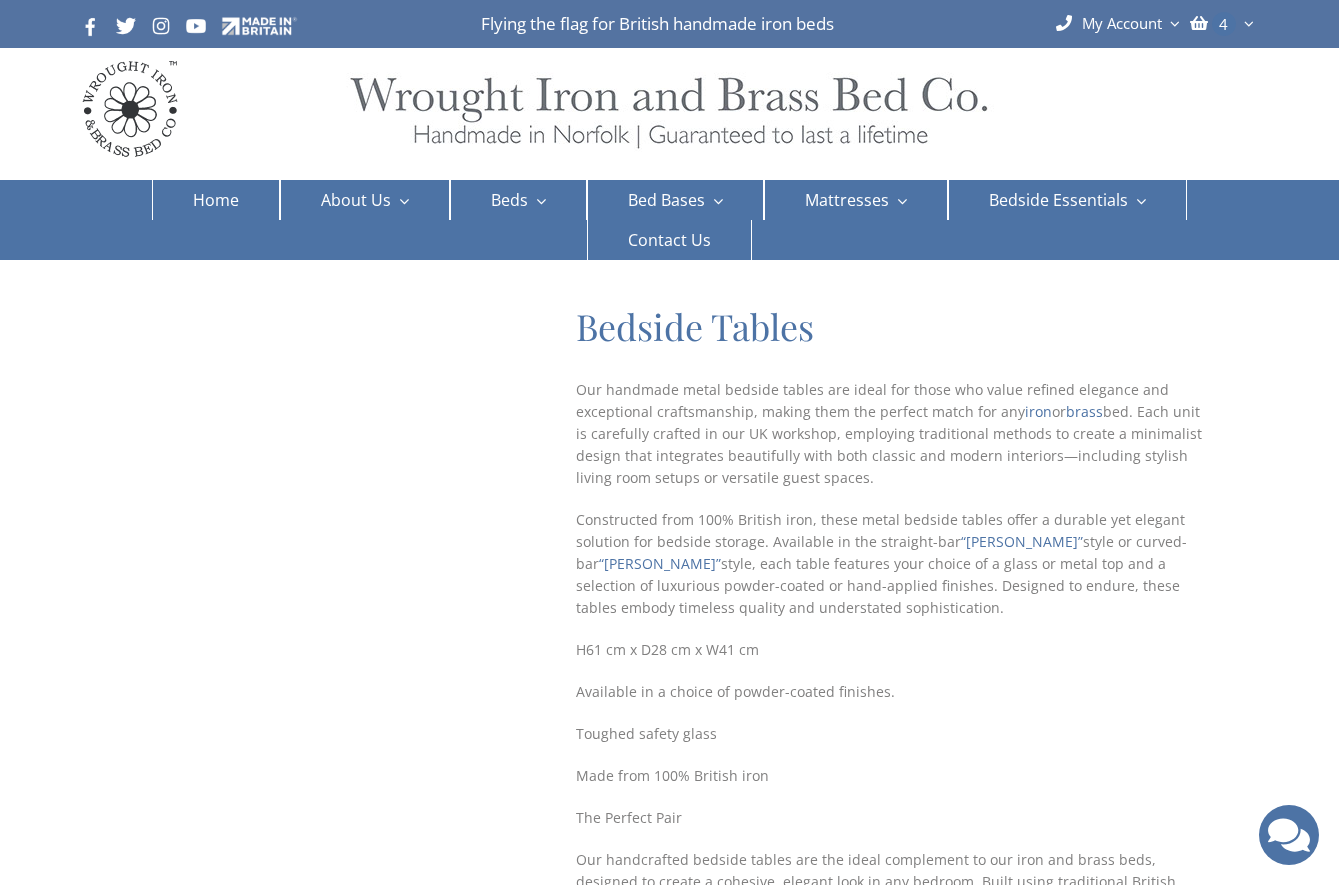 scroll, scrollTop: 0, scrollLeft: 0, axis: both 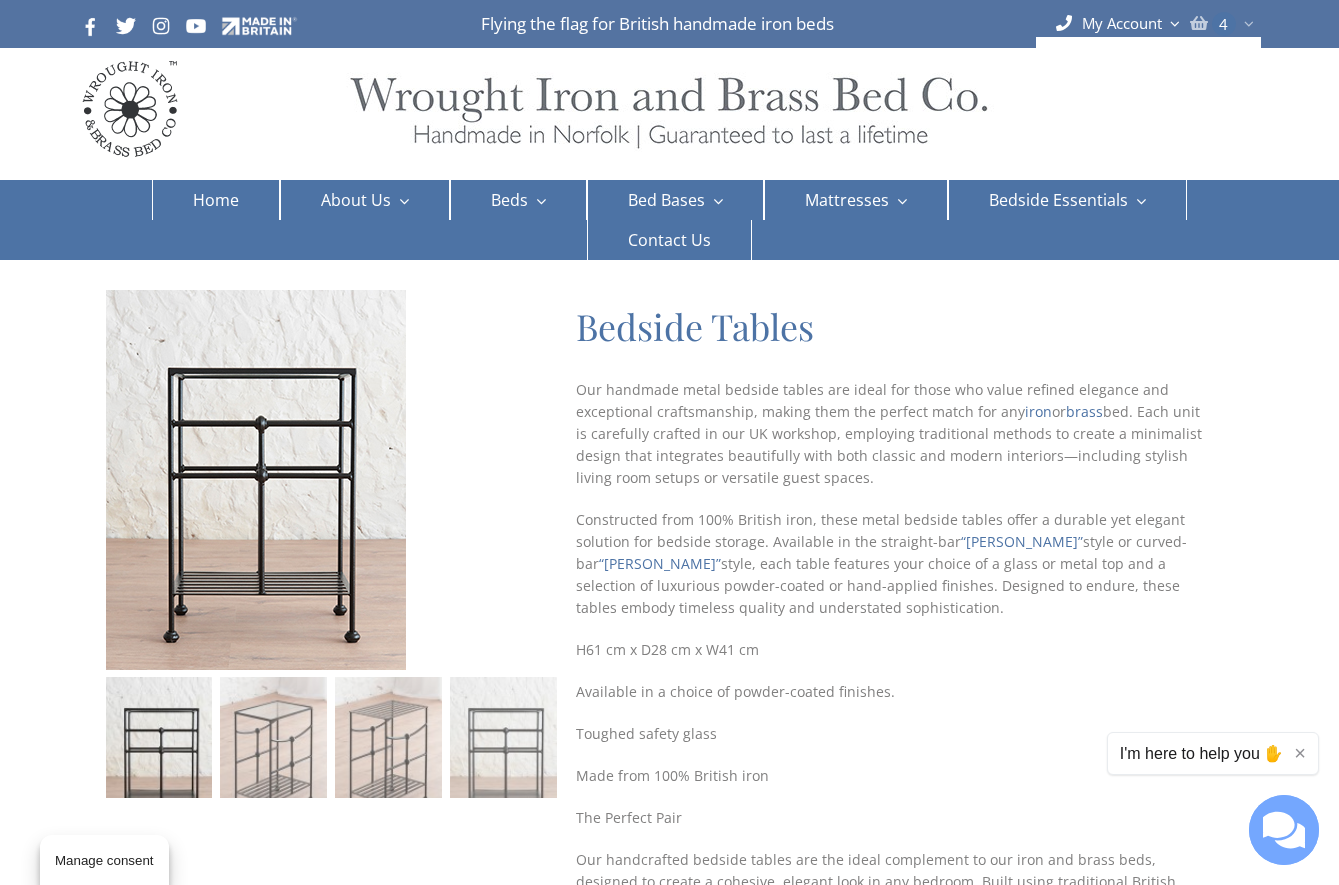click at bounding box center (1245, 23) 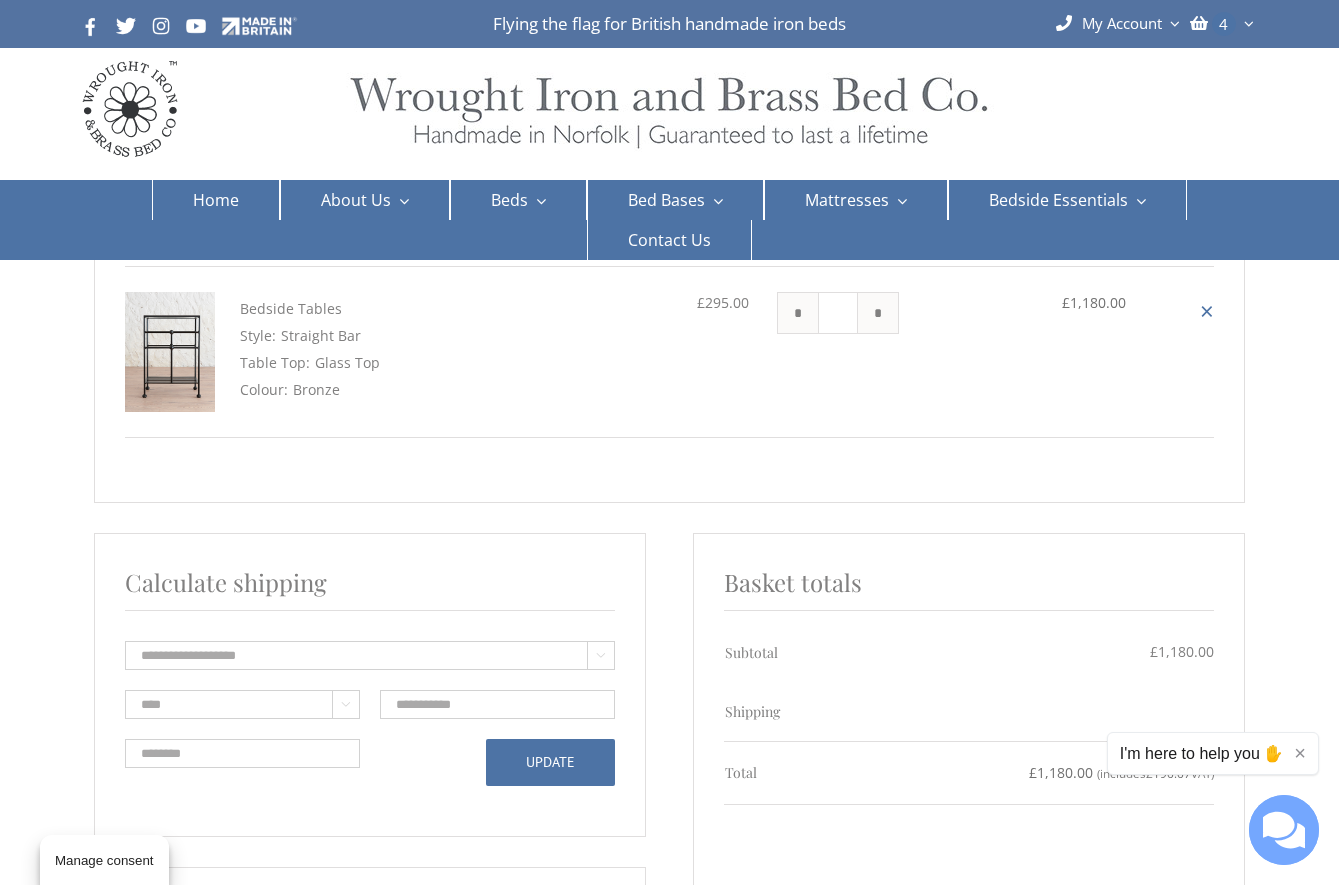 scroll, scrollTop: 176, scrollLeft: 0, axis: vertical 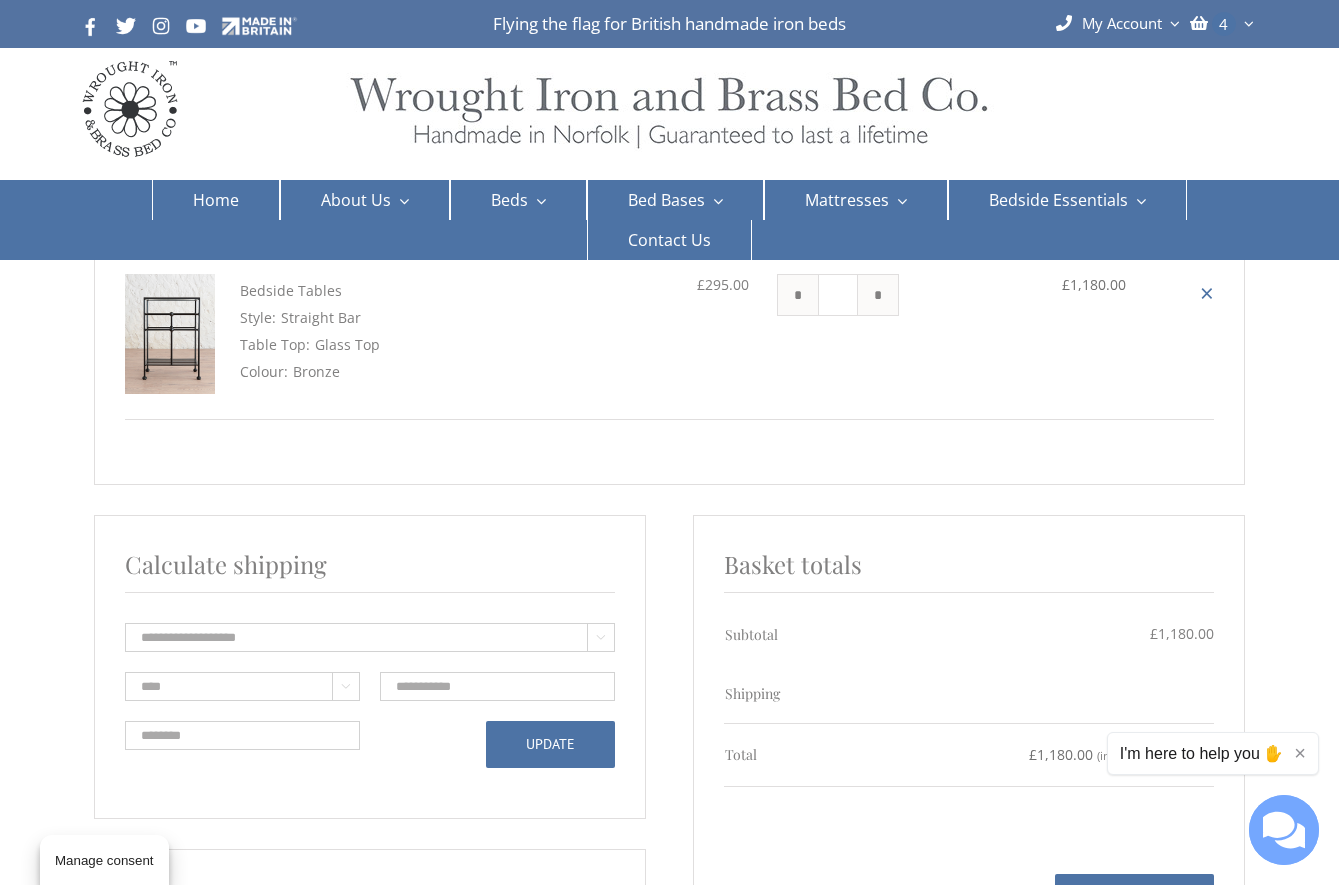 click on "**********" at bounding box center [242, 686] 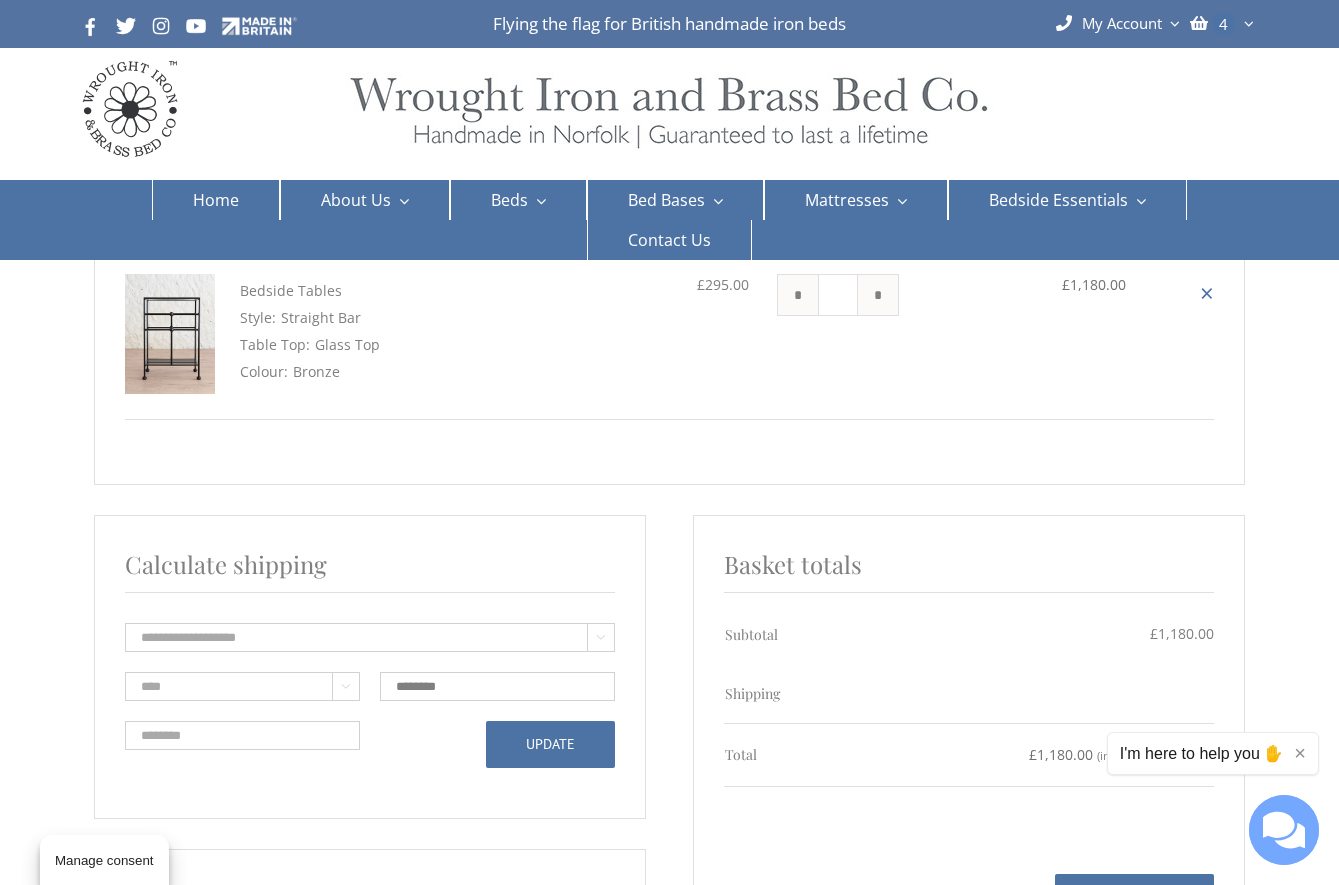 type on "*******" 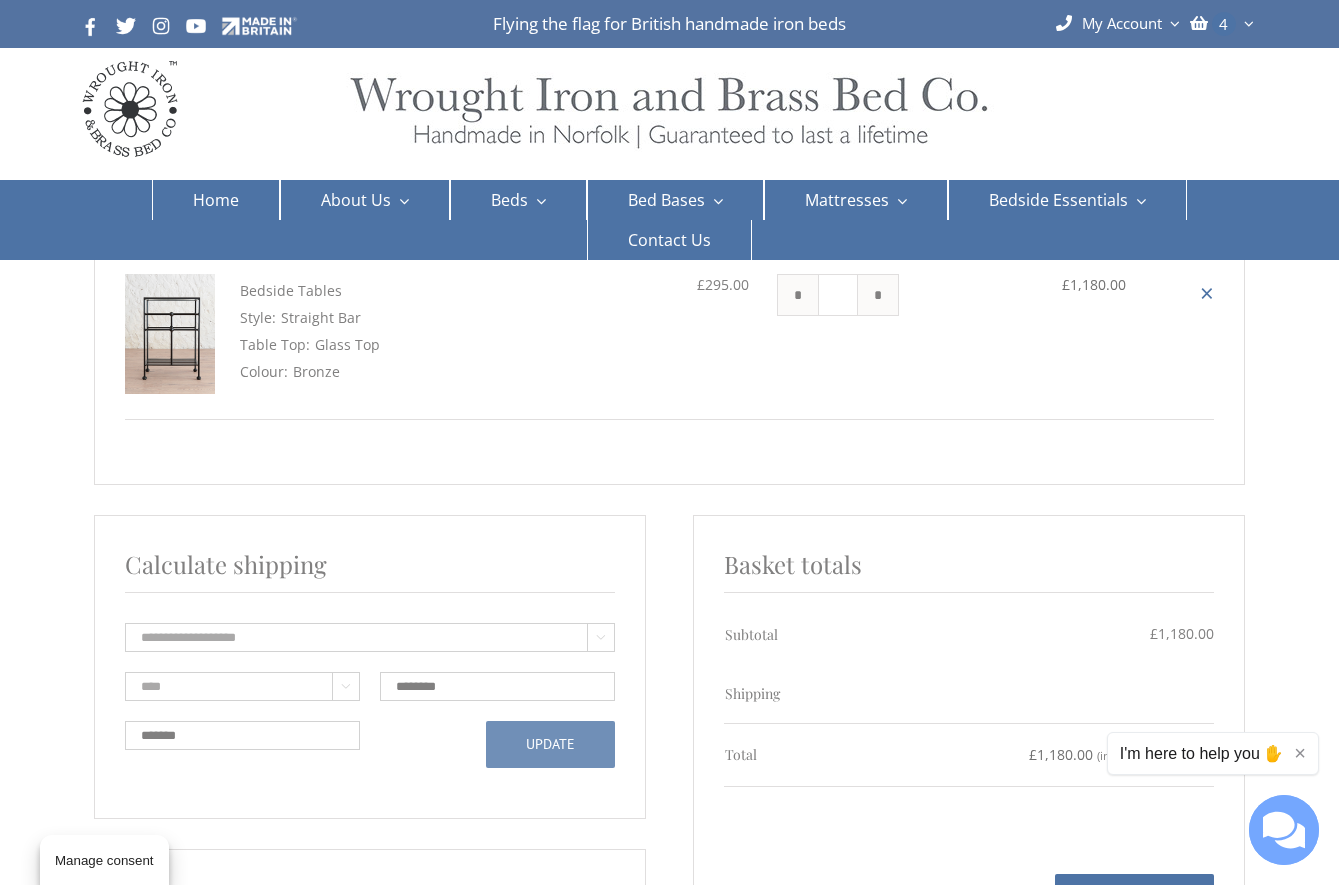 click on "Update" at bounding box center (550, 744) 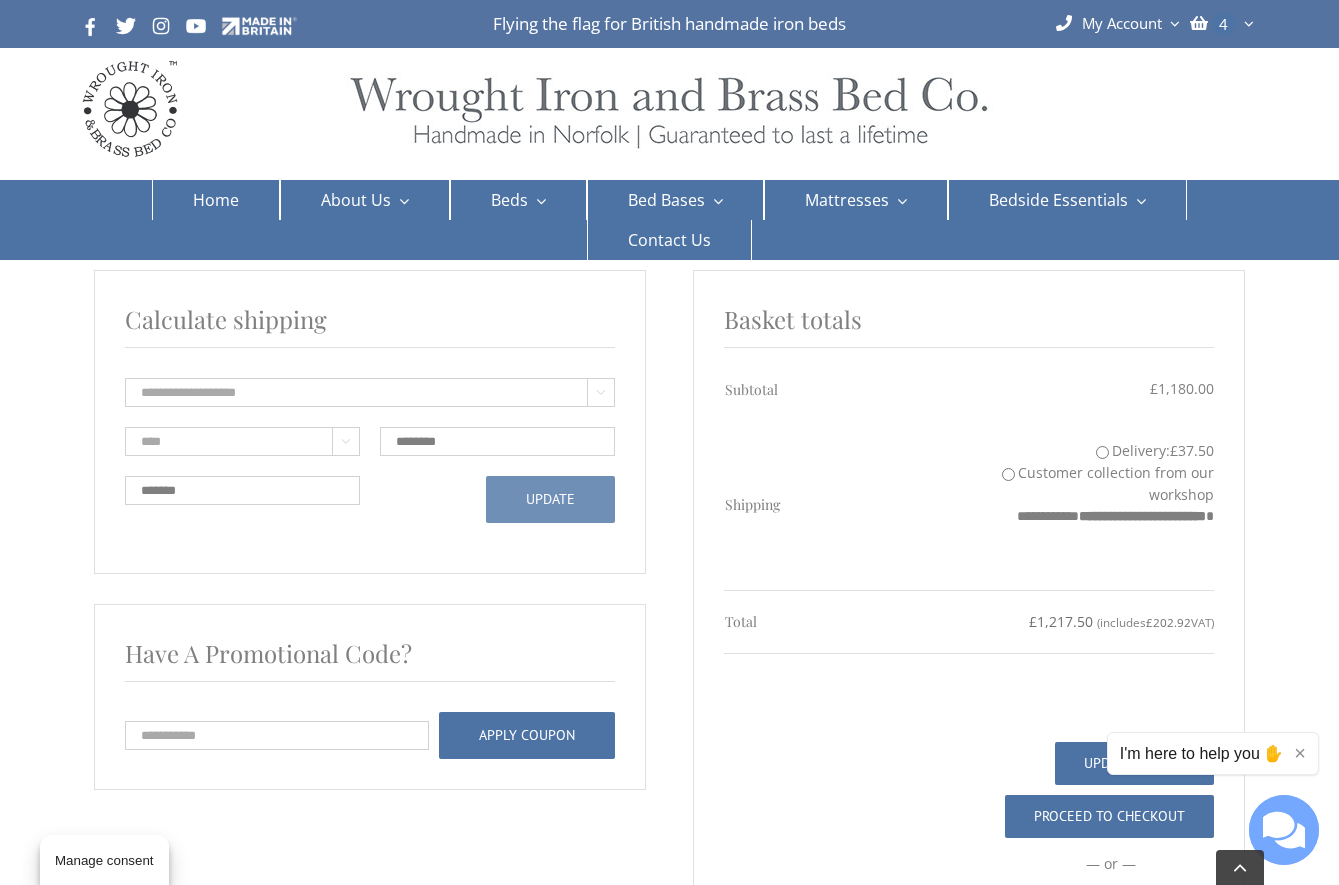 scroll, scrollTop: 429, scrollLeft: 0, axis: vertical 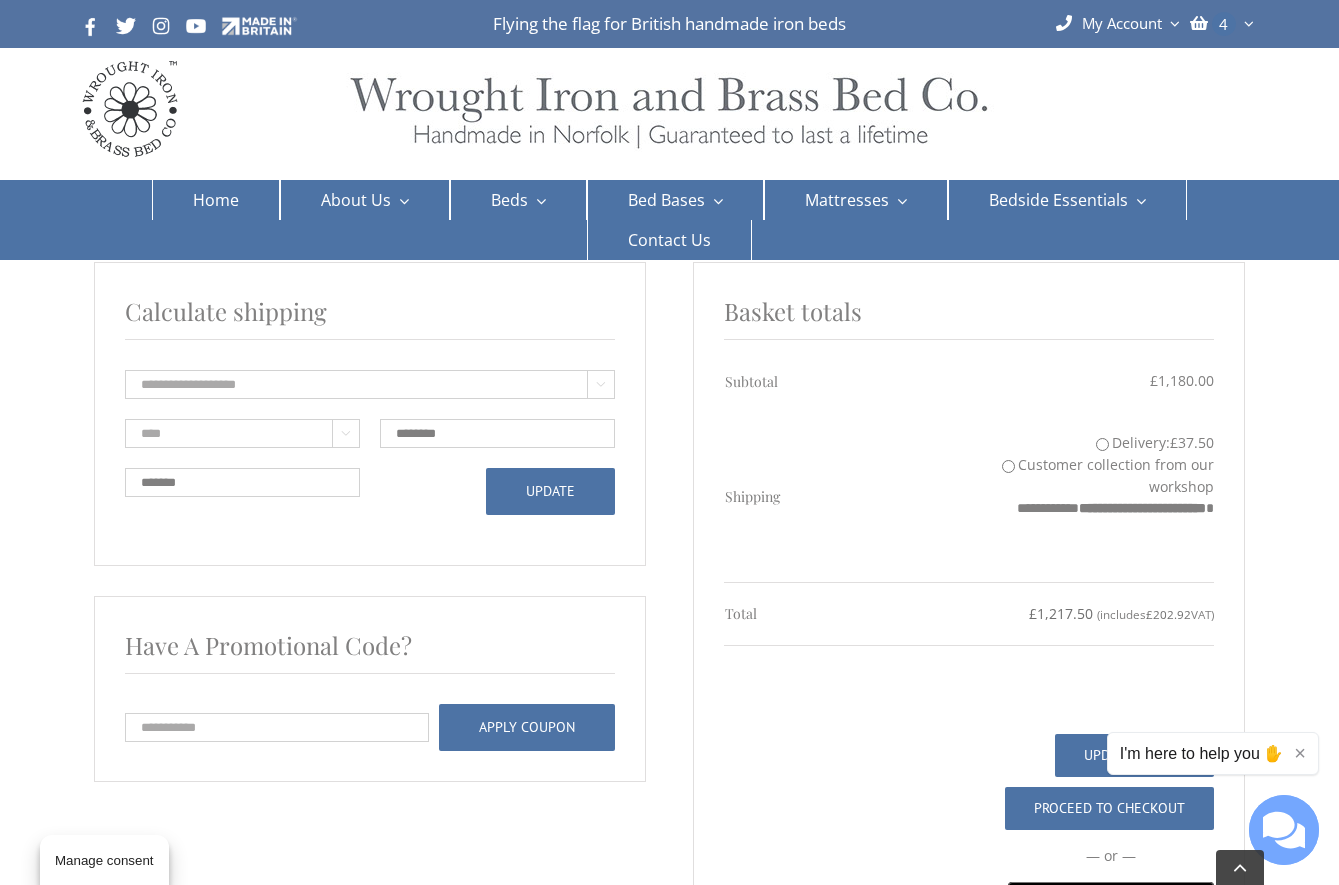 click on "Coupon code" at bounding box center (277, 727) 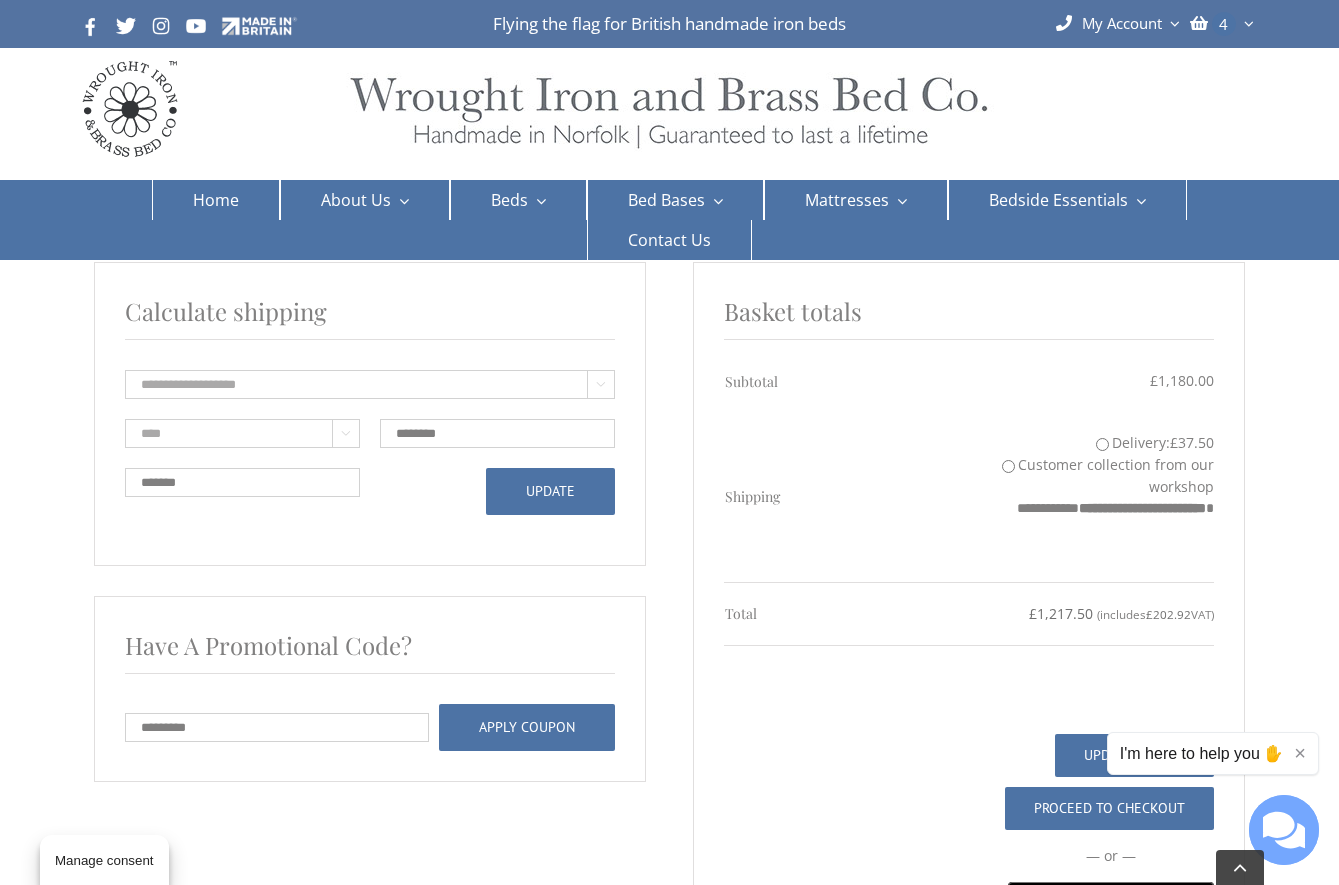 click on "*********" at bounding box center [277, 727] 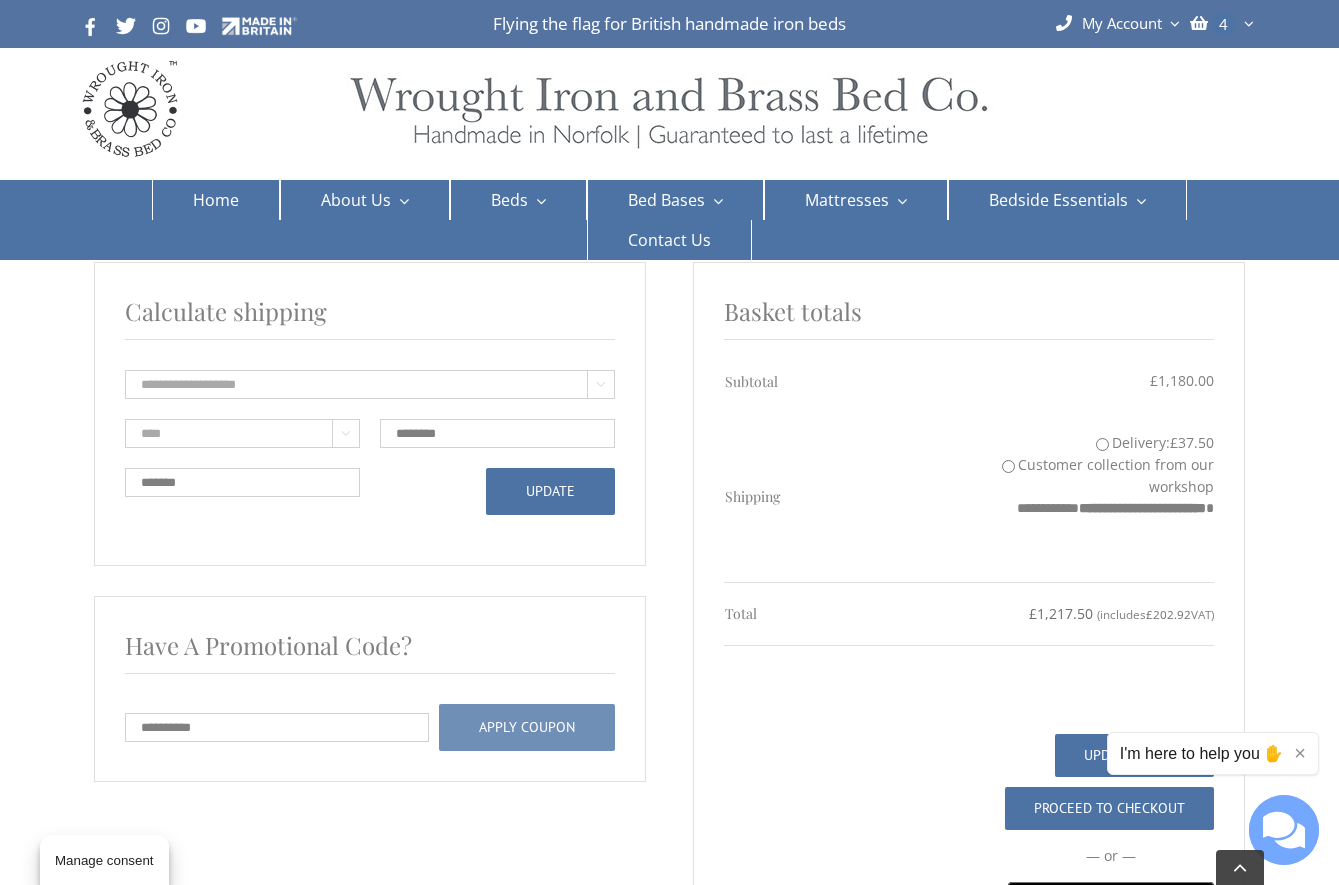 type on "**********" 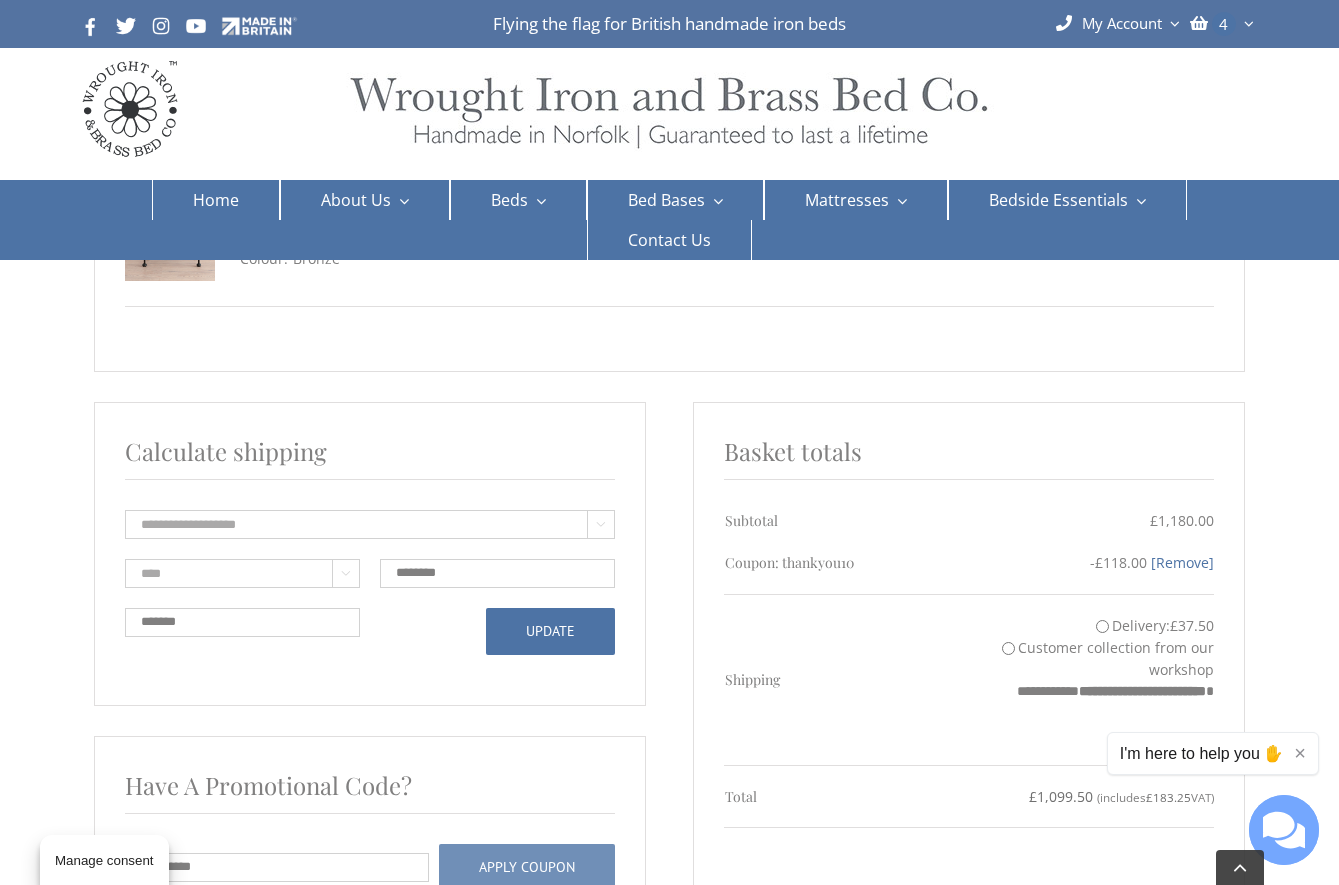 scroll, scrollTop: 379, scrollLeft: 0, axis: vertical 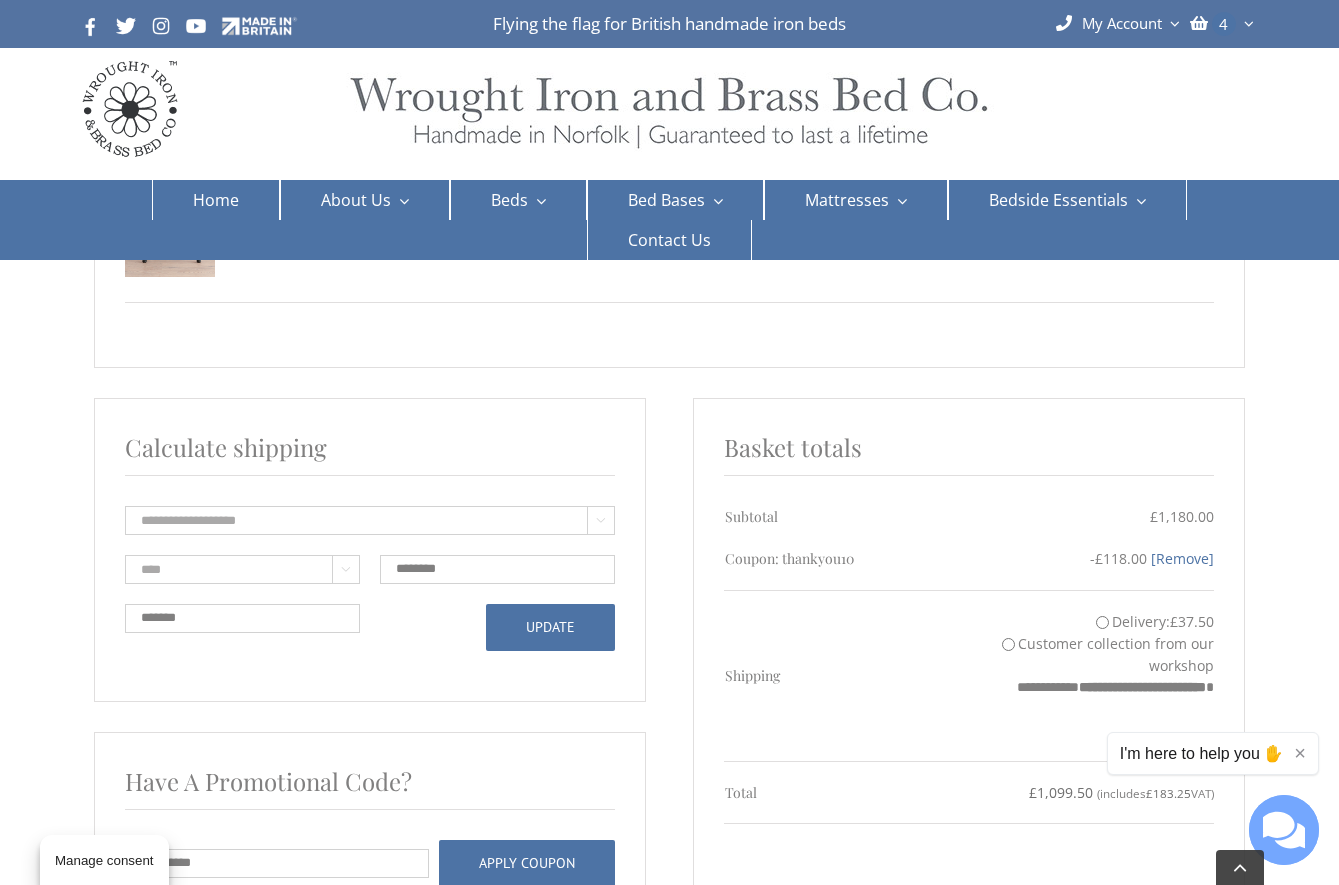 click on "×" at bounding box center (1300, 753) 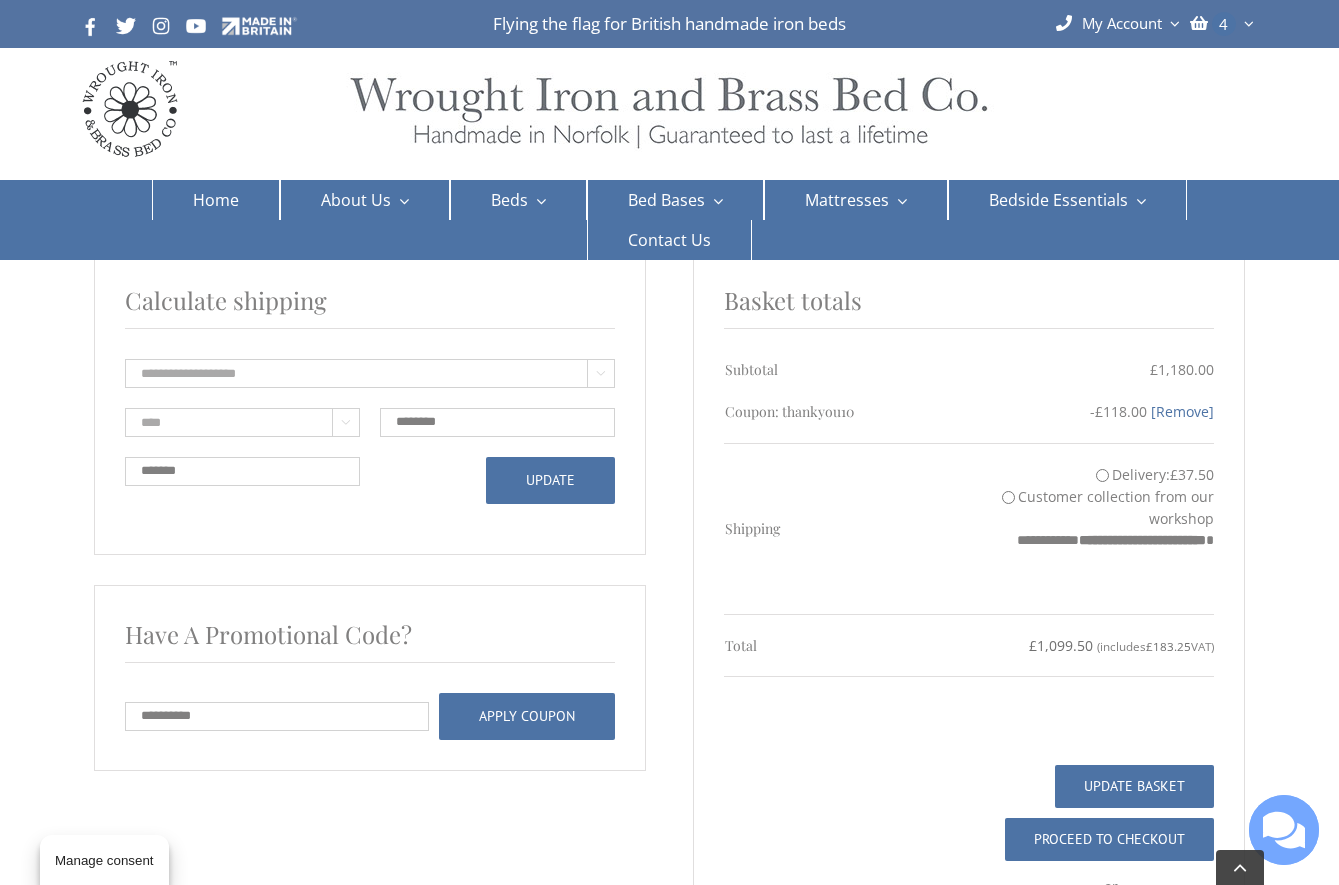 scroll, scrollTop: 585, scrollLeft: 0, axis: vertical 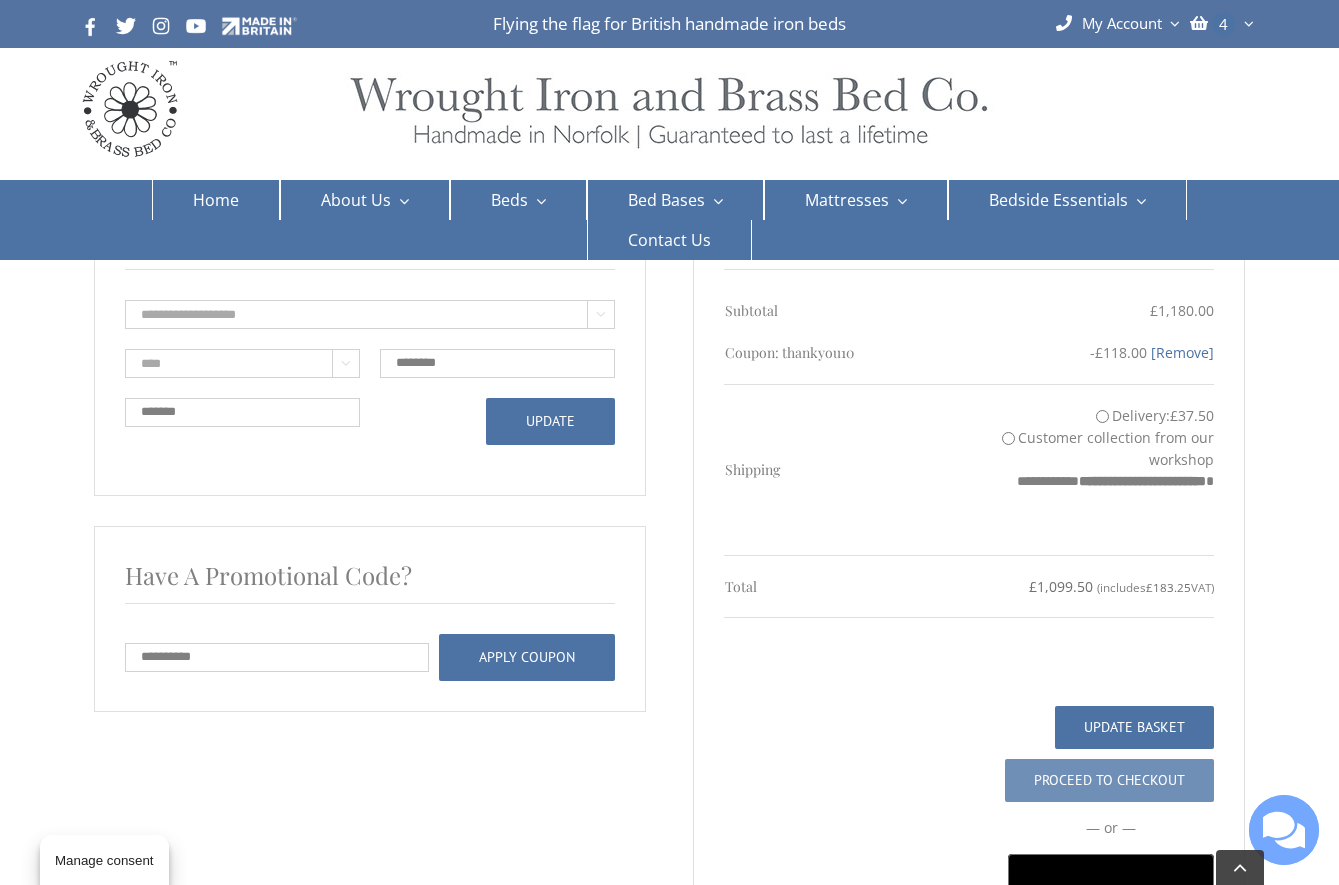 click on "Proceed to checkout" at bounding box center [1109, 780] 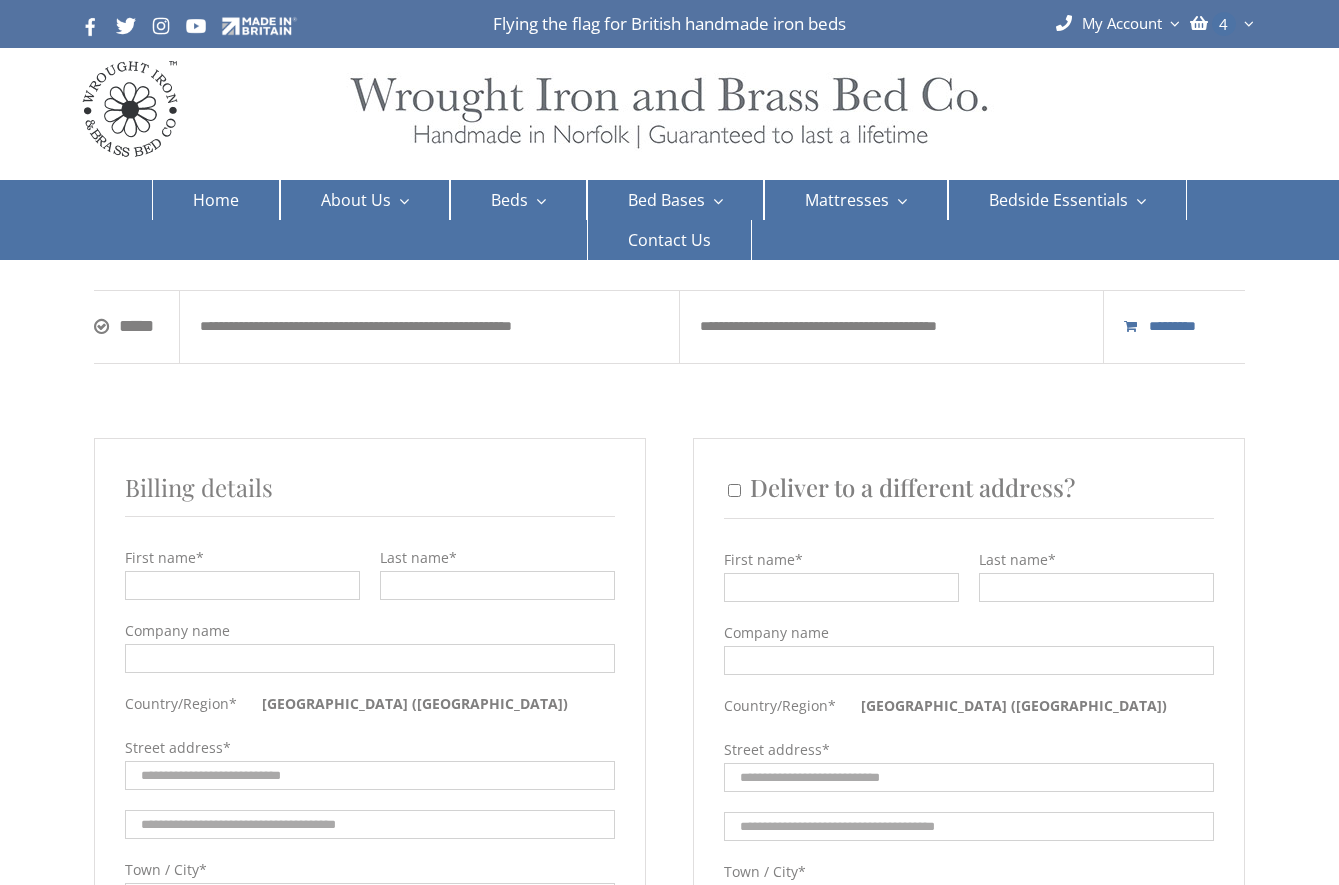 scroll, scrollTop: 0, scrollLeft: 0, axis: both 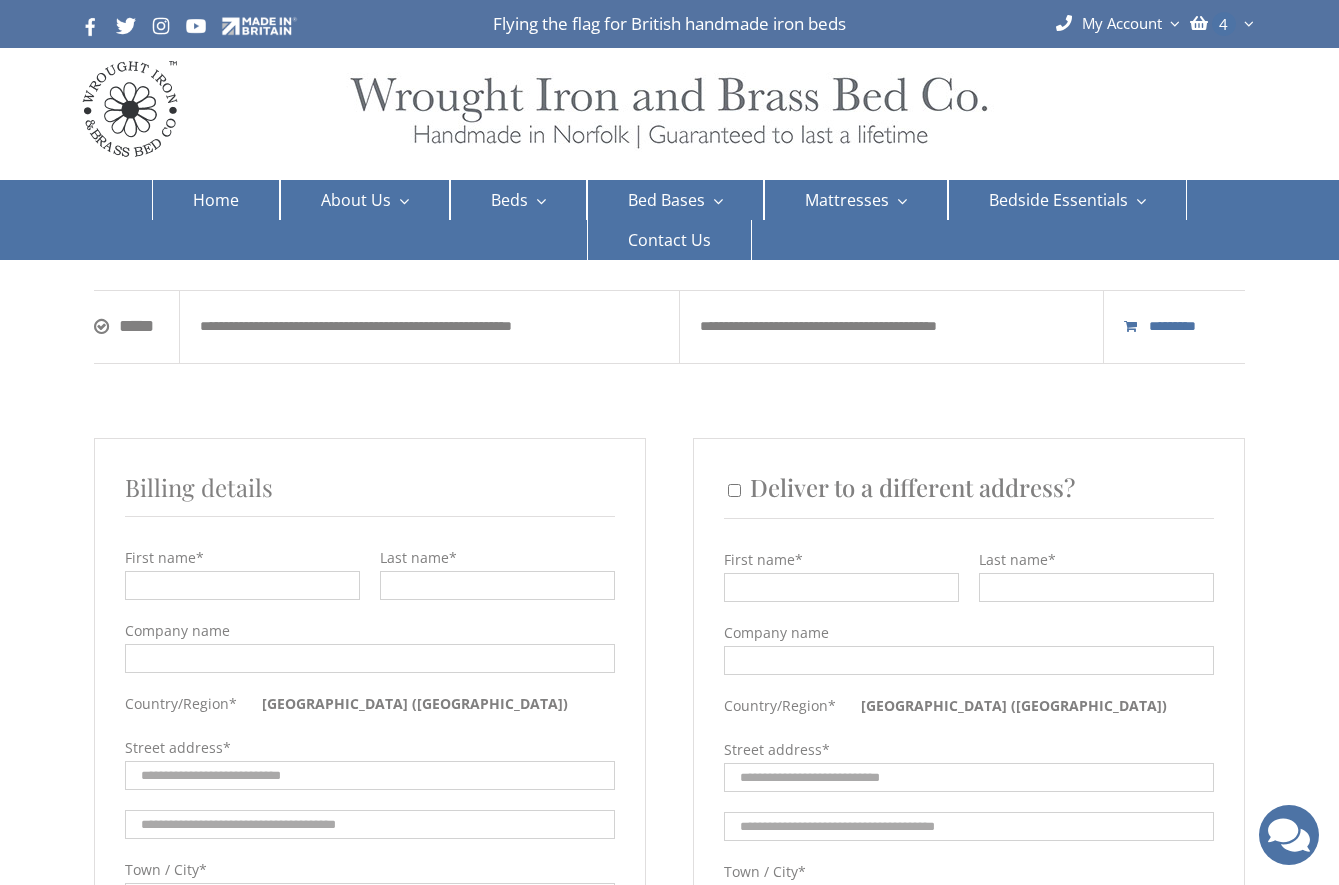 select on "**" 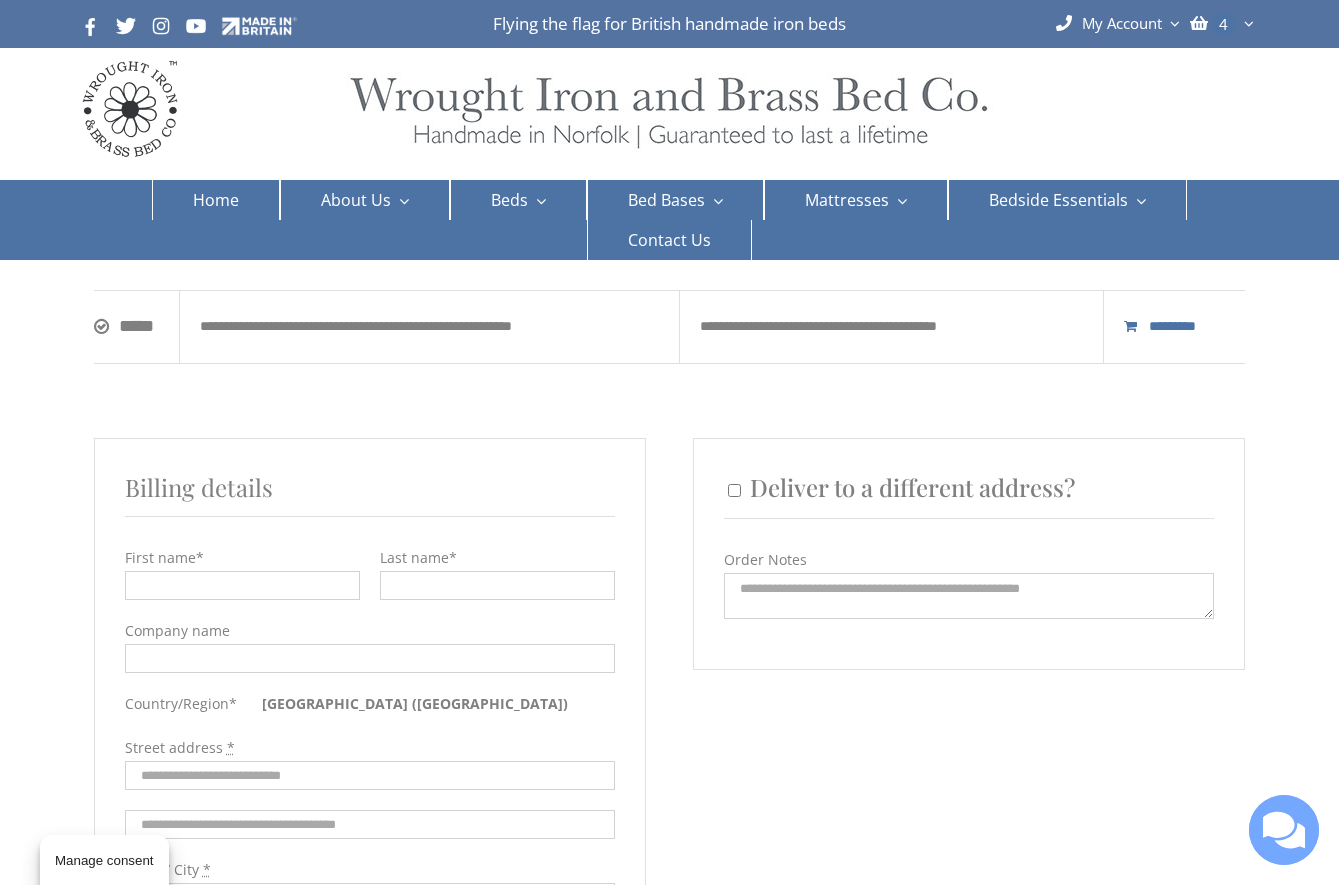 click on "First name  *" at bounding box center (242, 585) 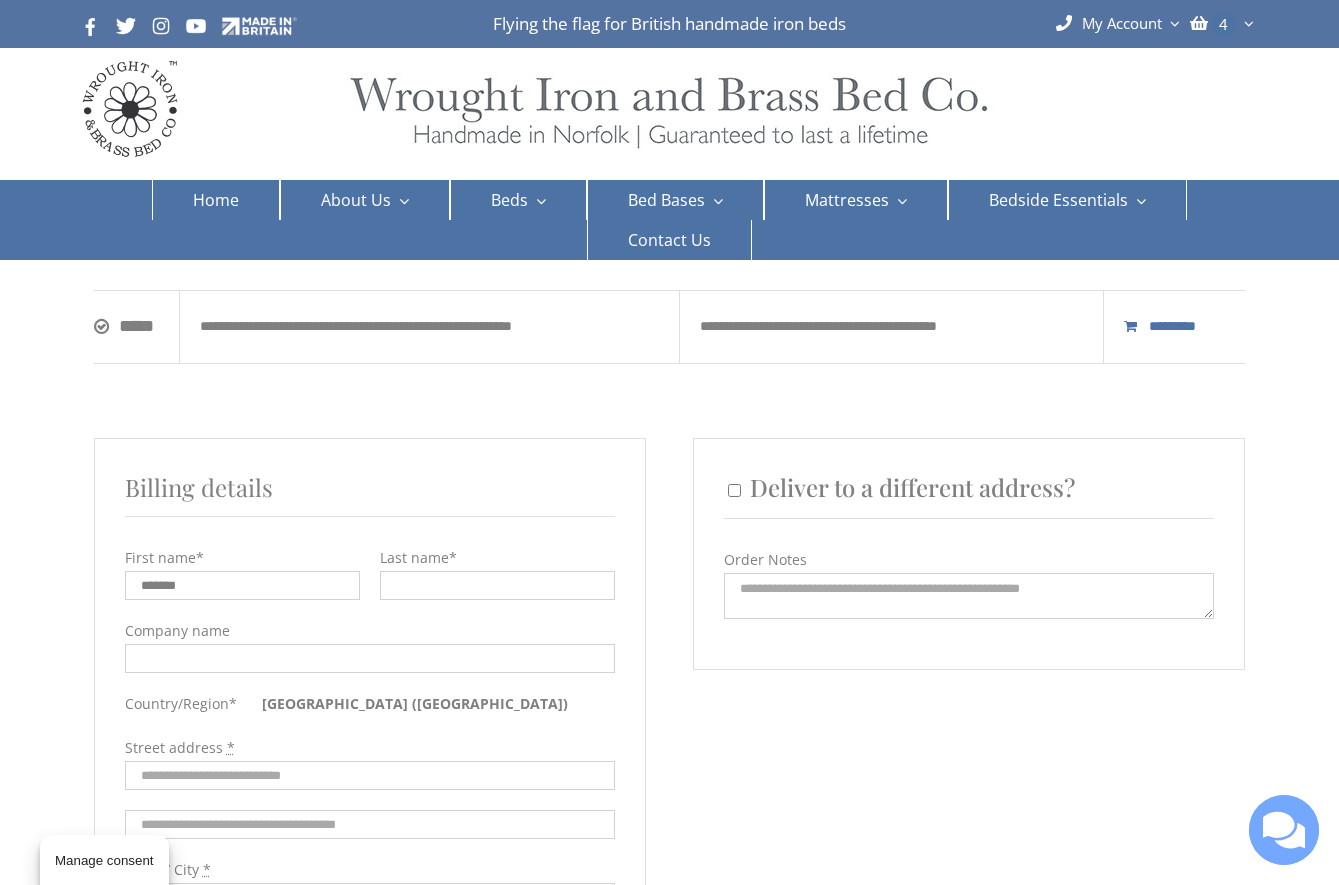 type on "******" 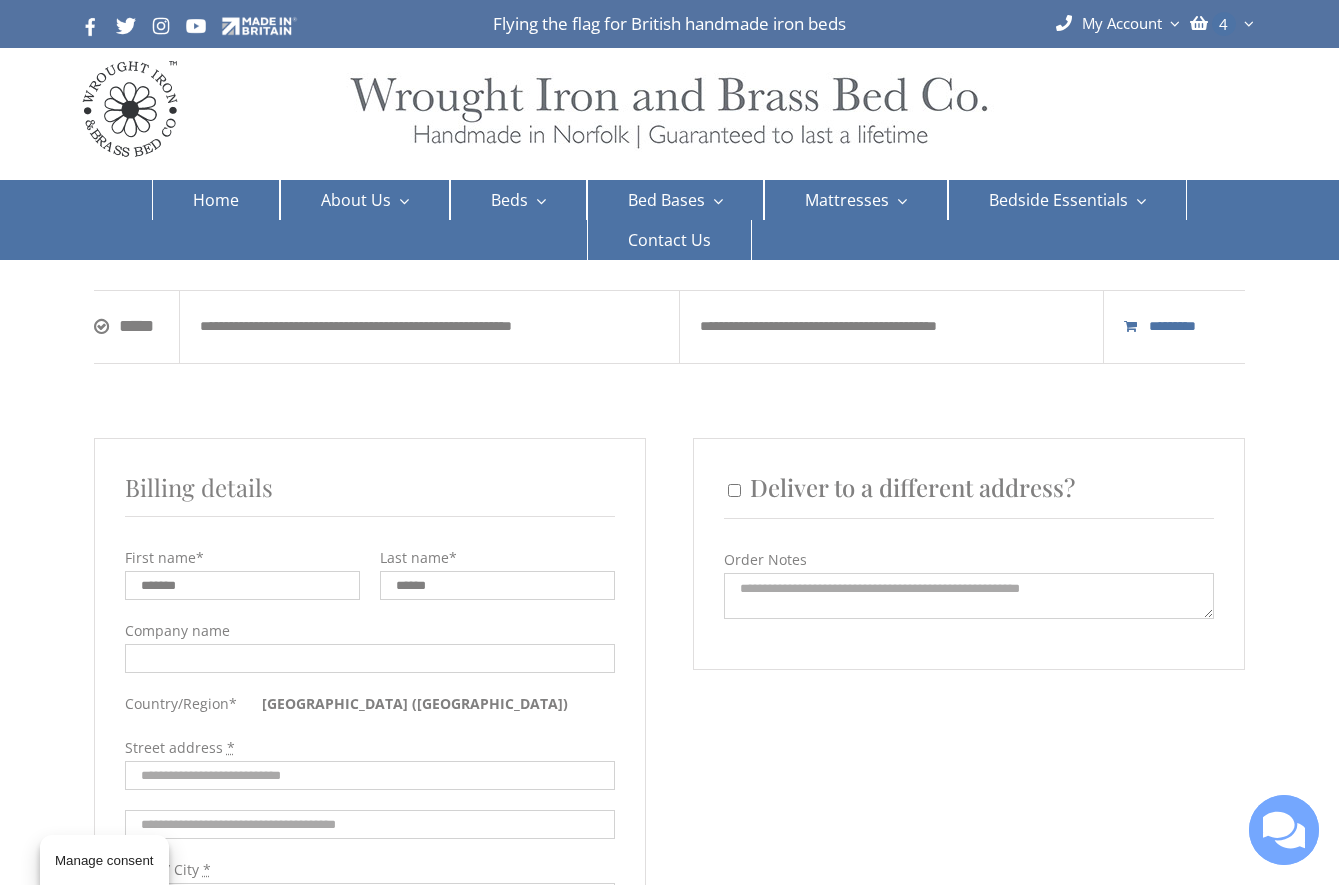 type on "*********" 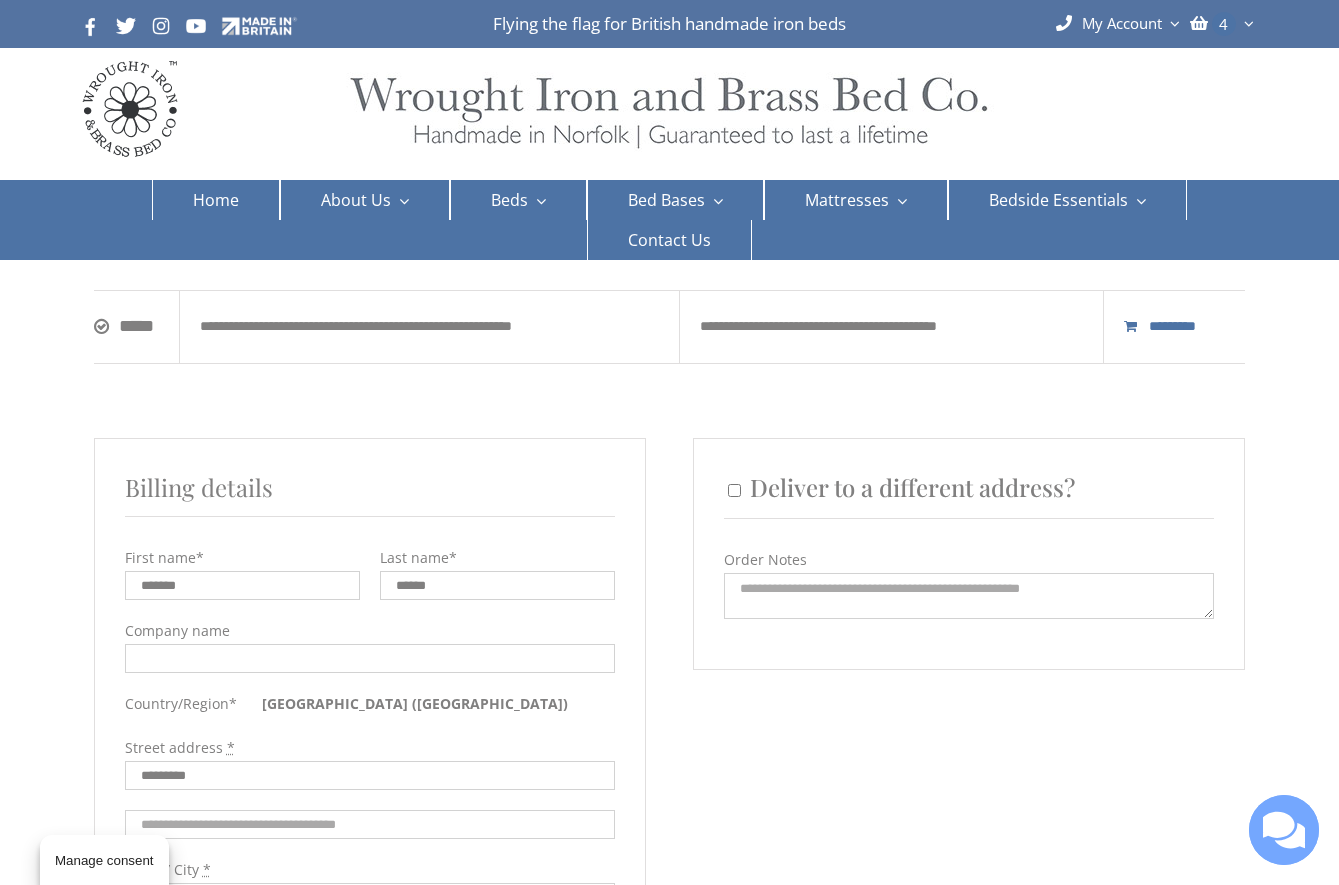 type on "*********" 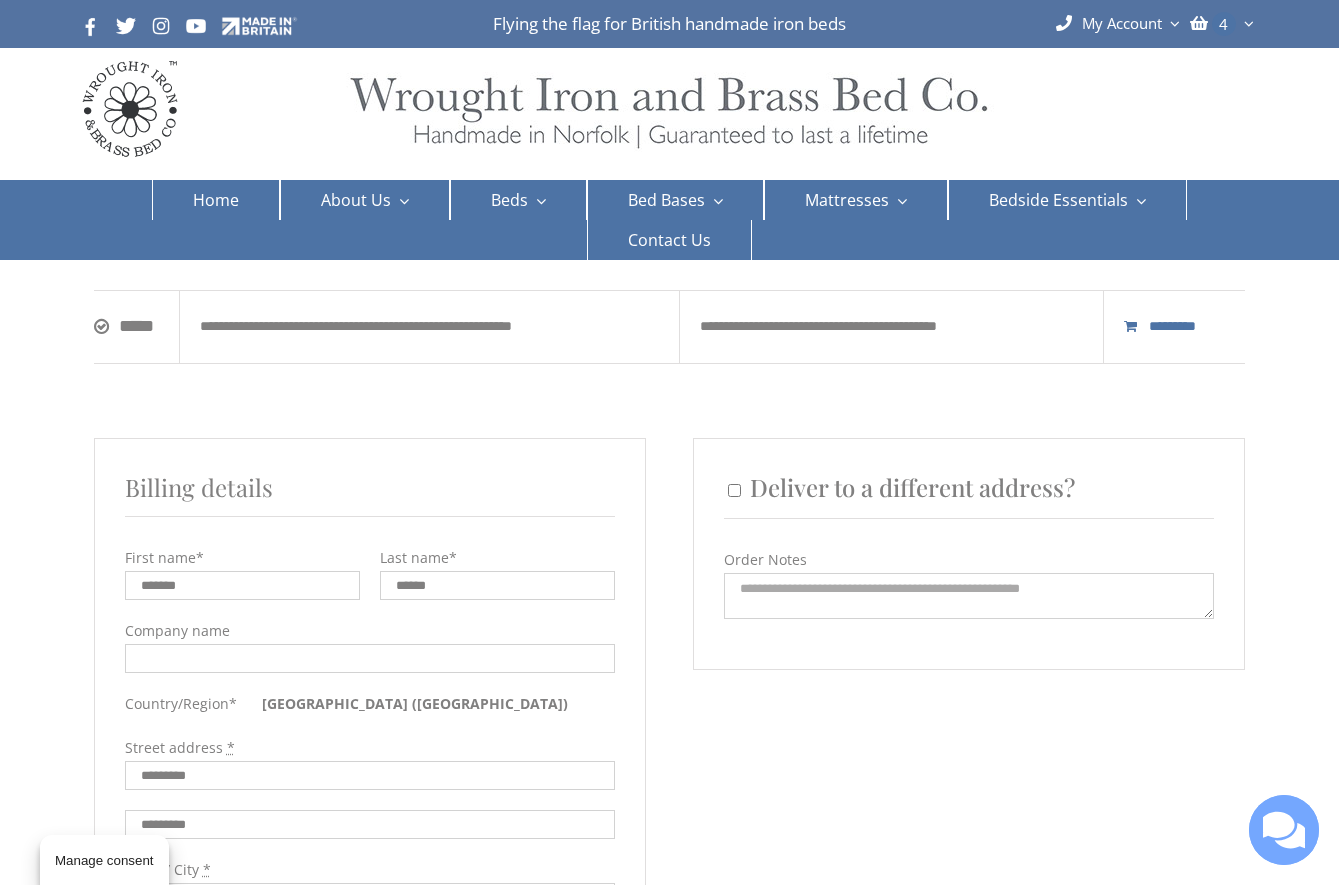 type on "**********" 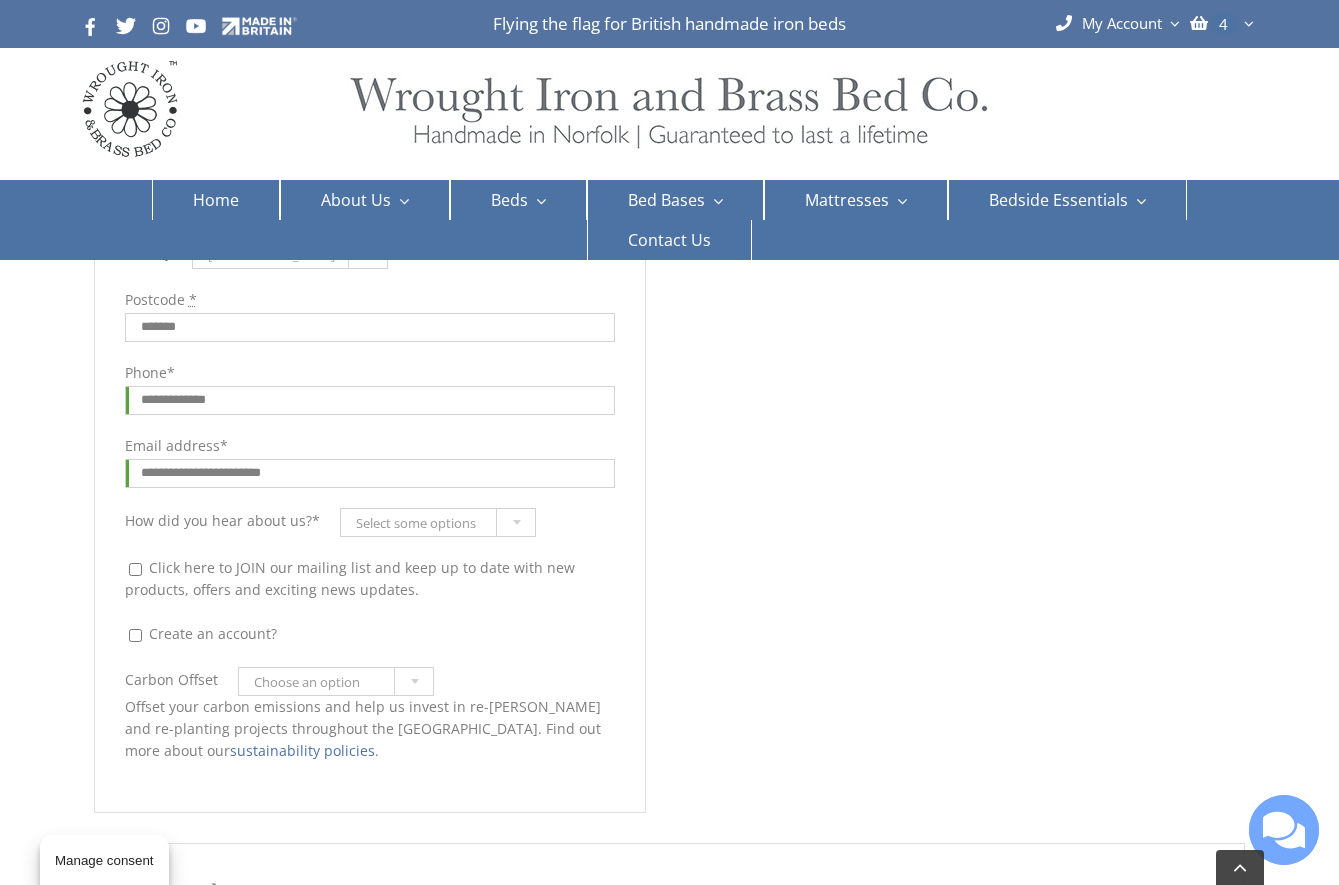 scroll, scrollTop: 697, scrollLeft: 0, axis: vertical 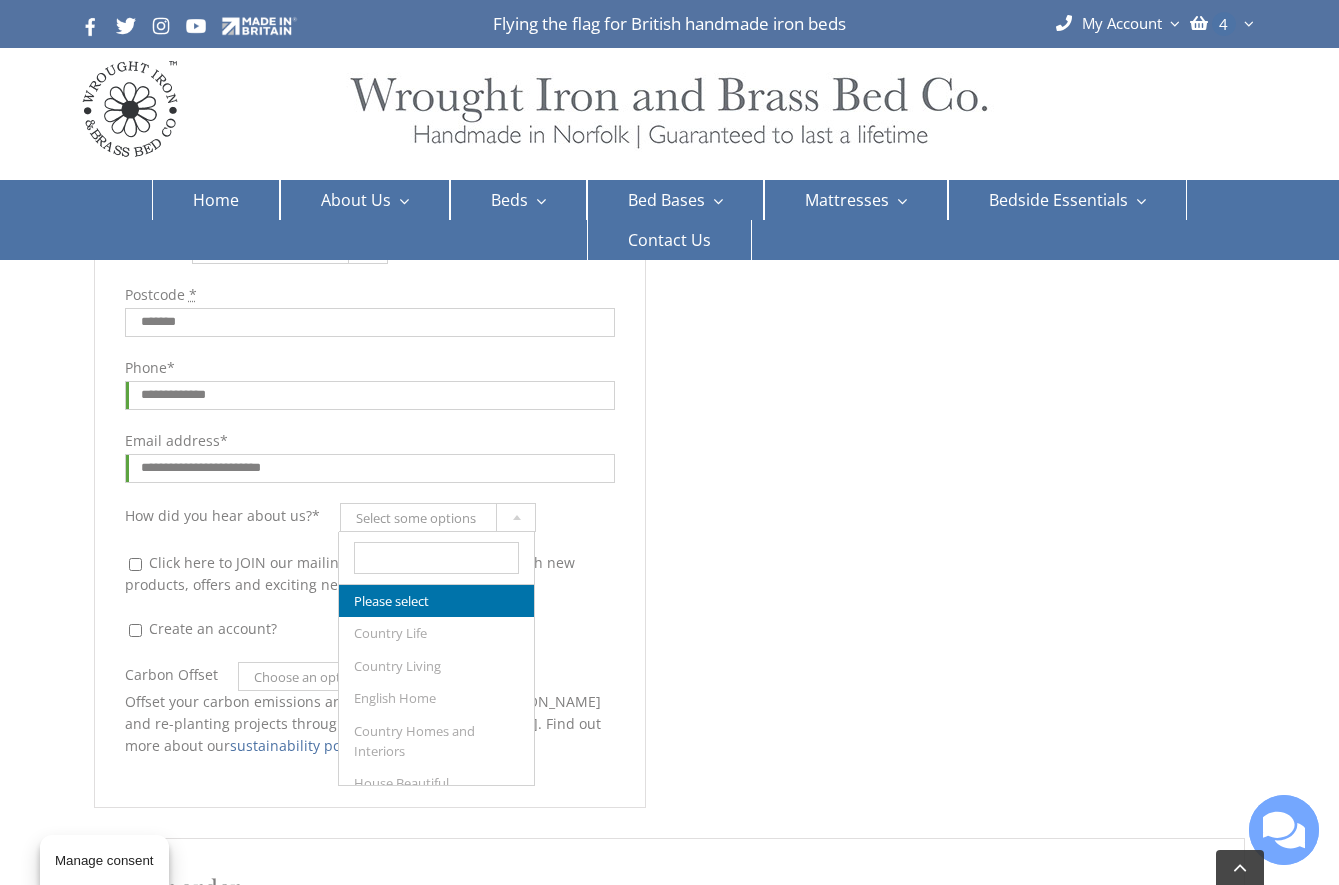 click at bounding box center (516, 517) 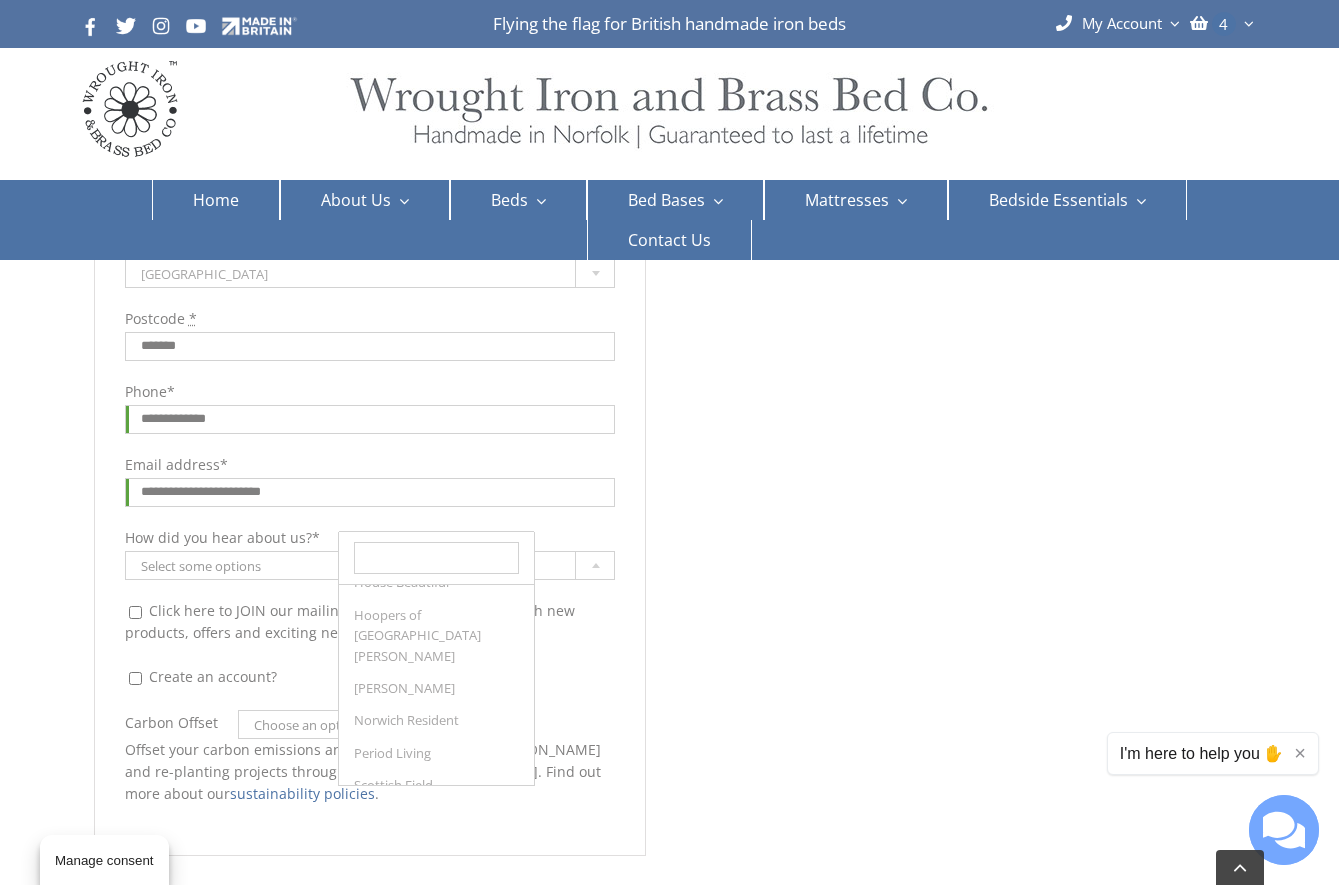 scroll, scrollTop: 327, scrollLeft: 0, axis: vertical 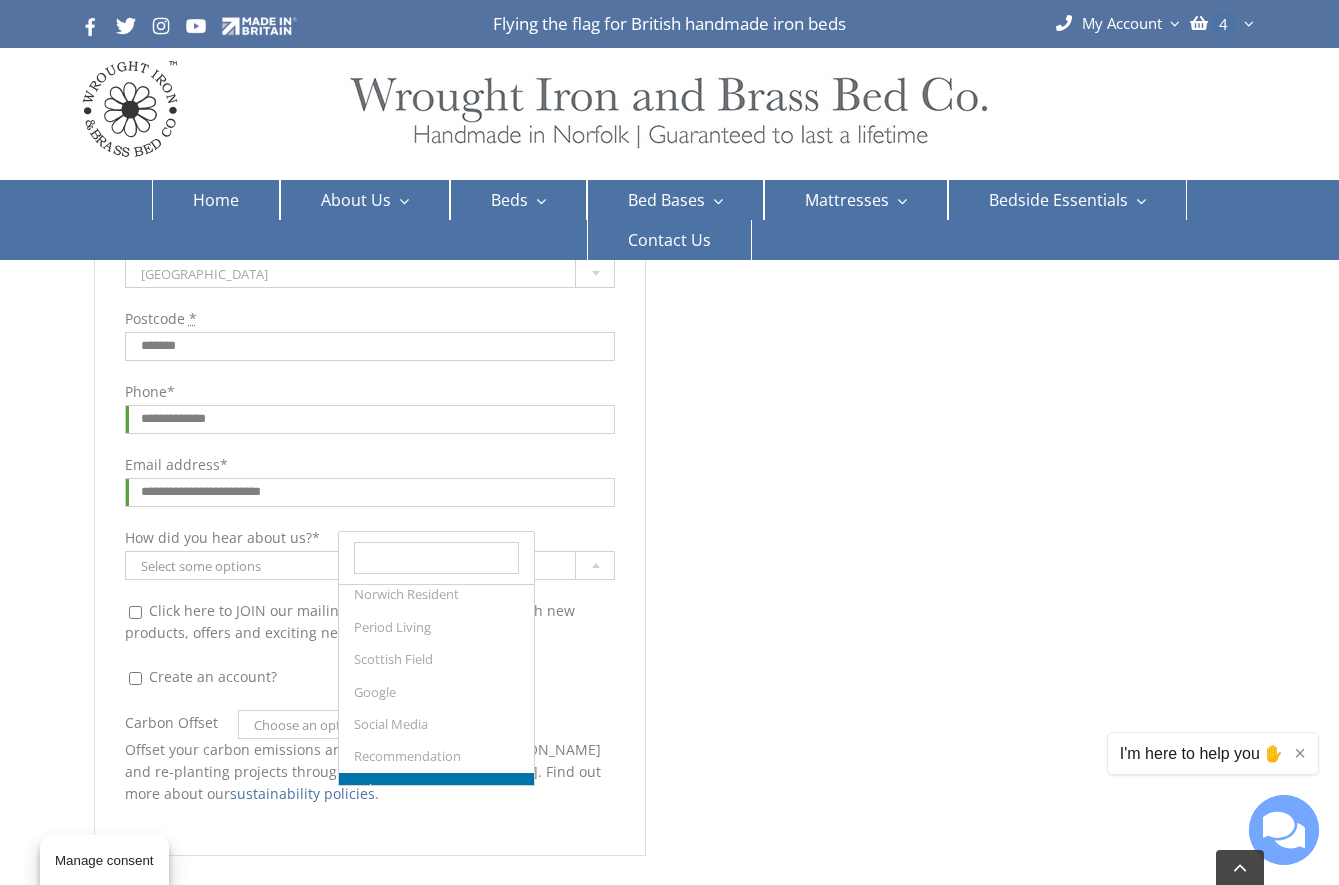 select on "*****" 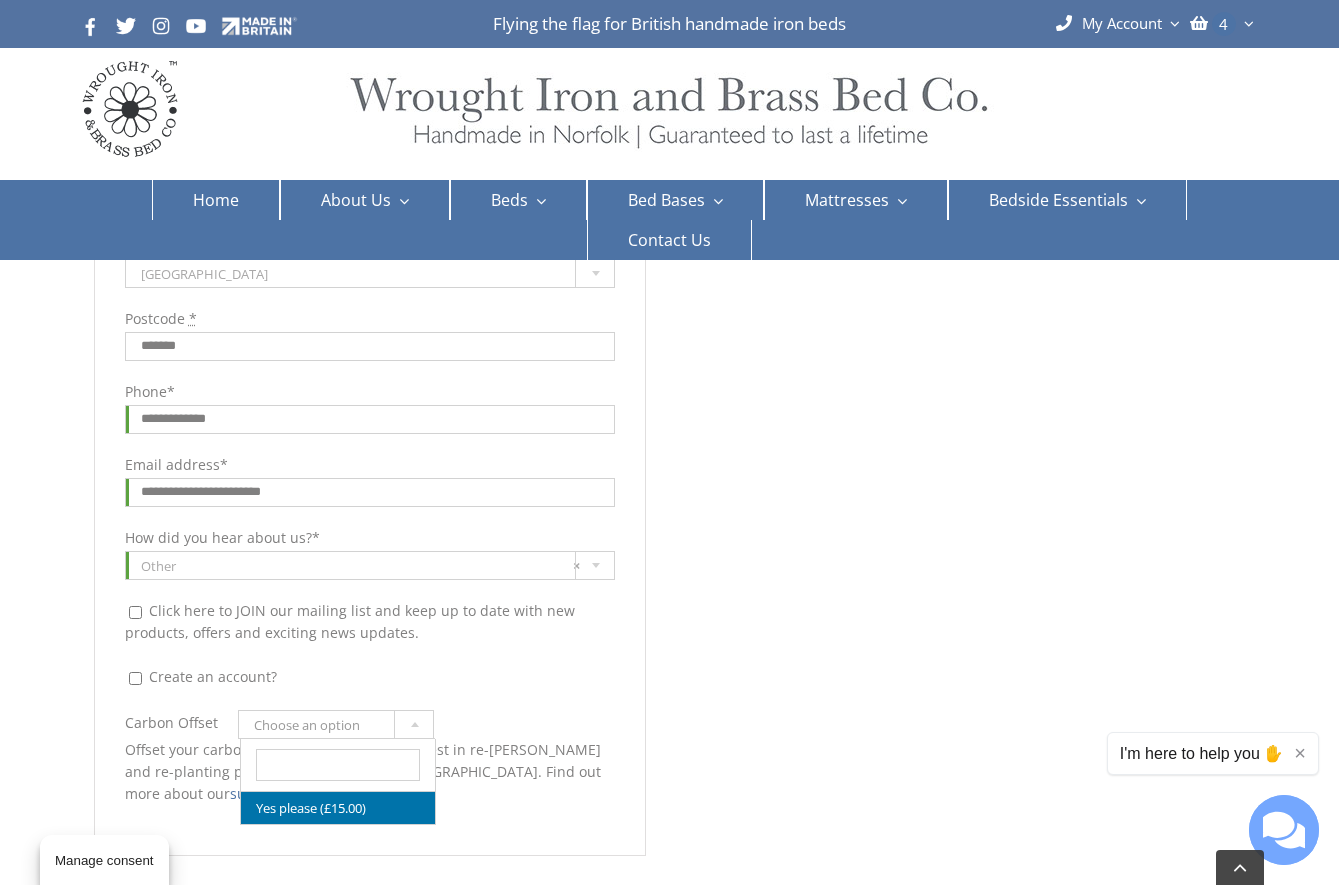 click at bounding box center (414, 724) 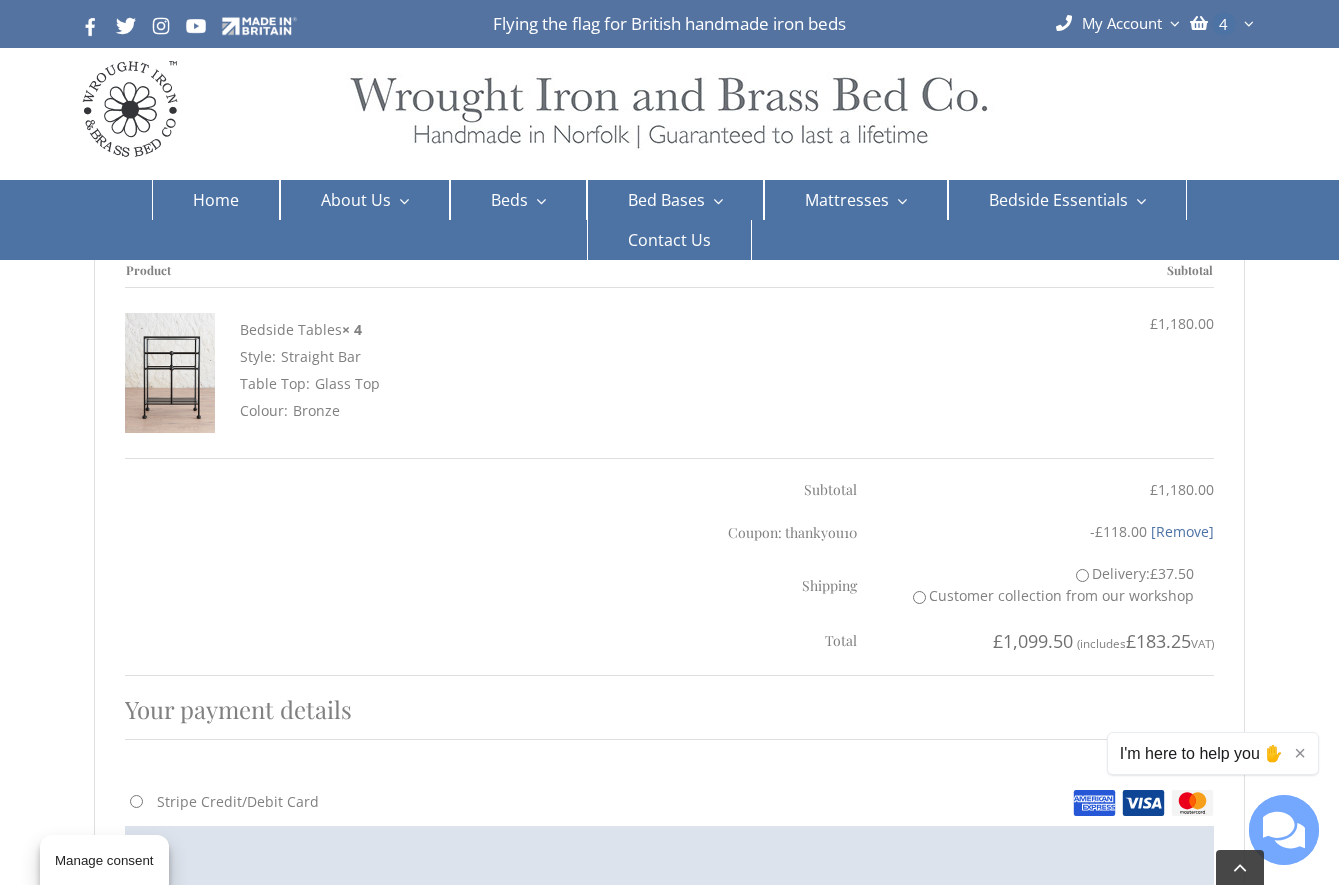 scroll, scrollTop: 1434, scrollLeft: 0, axis: vertical 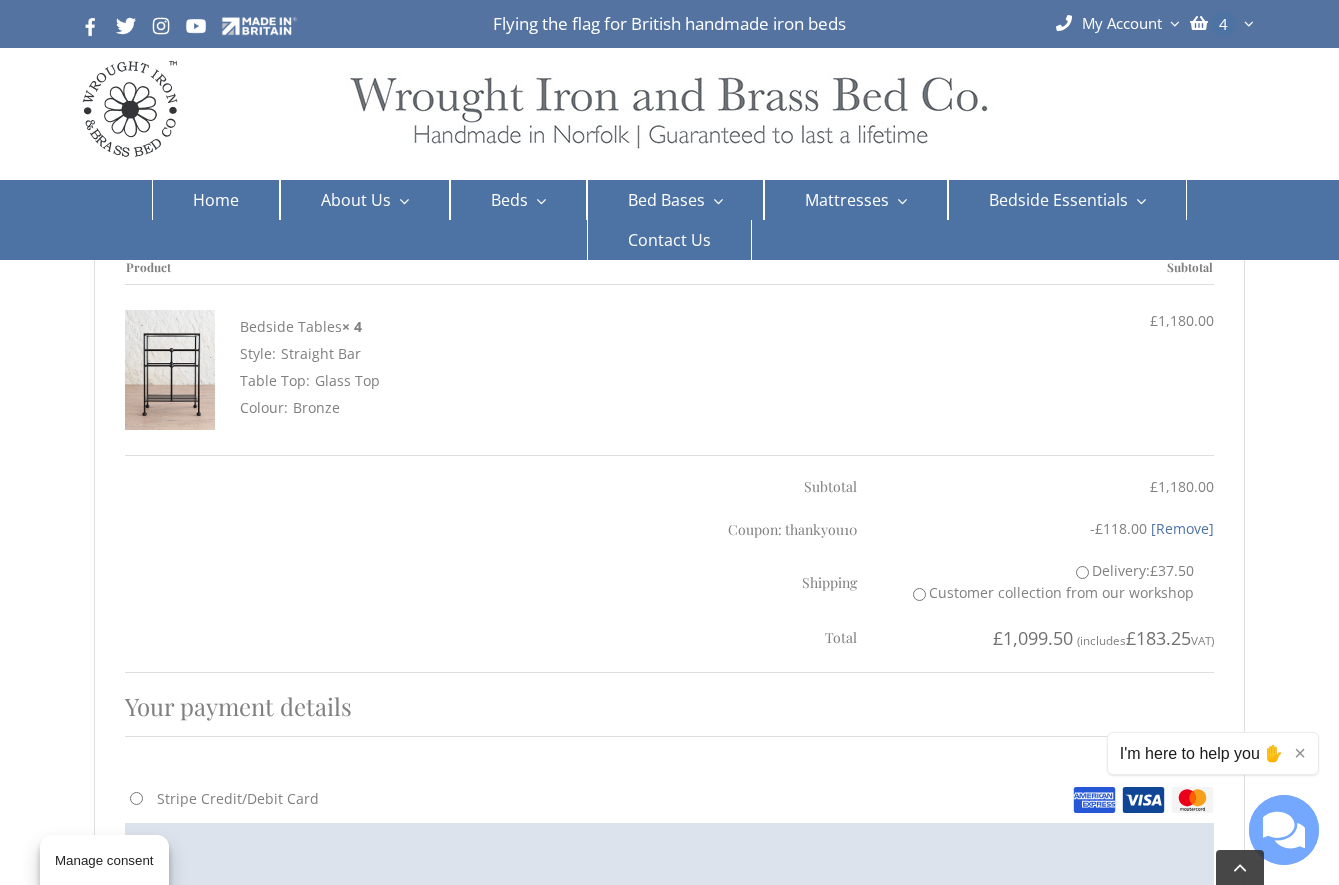 click on "×" at bounding box center (1300, 753) 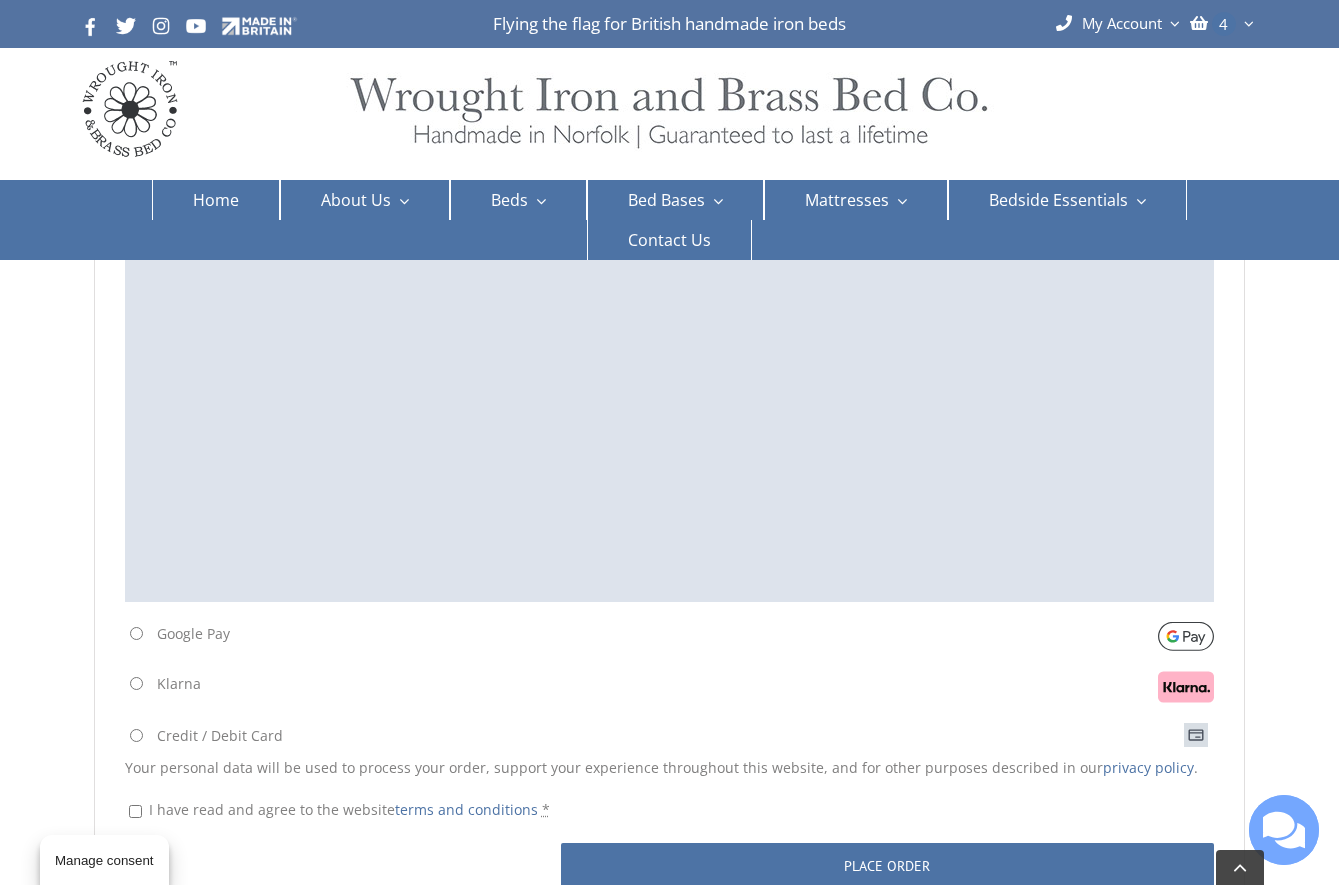 scroll, scrollTop: 2114, scrollLeft: 0, axis: vertical 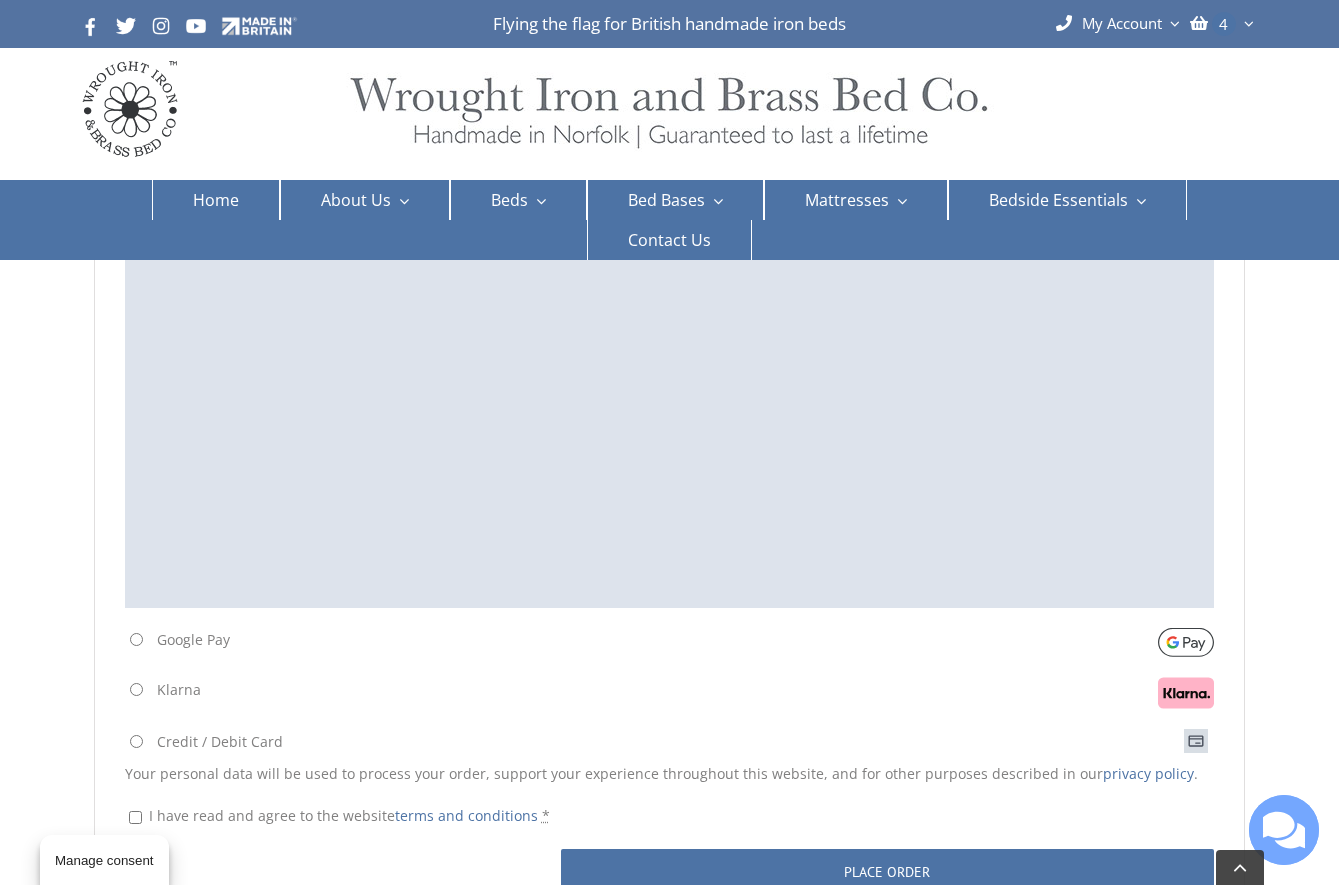 click on "Credit / Debit Card" at bounding box center (136, 741) 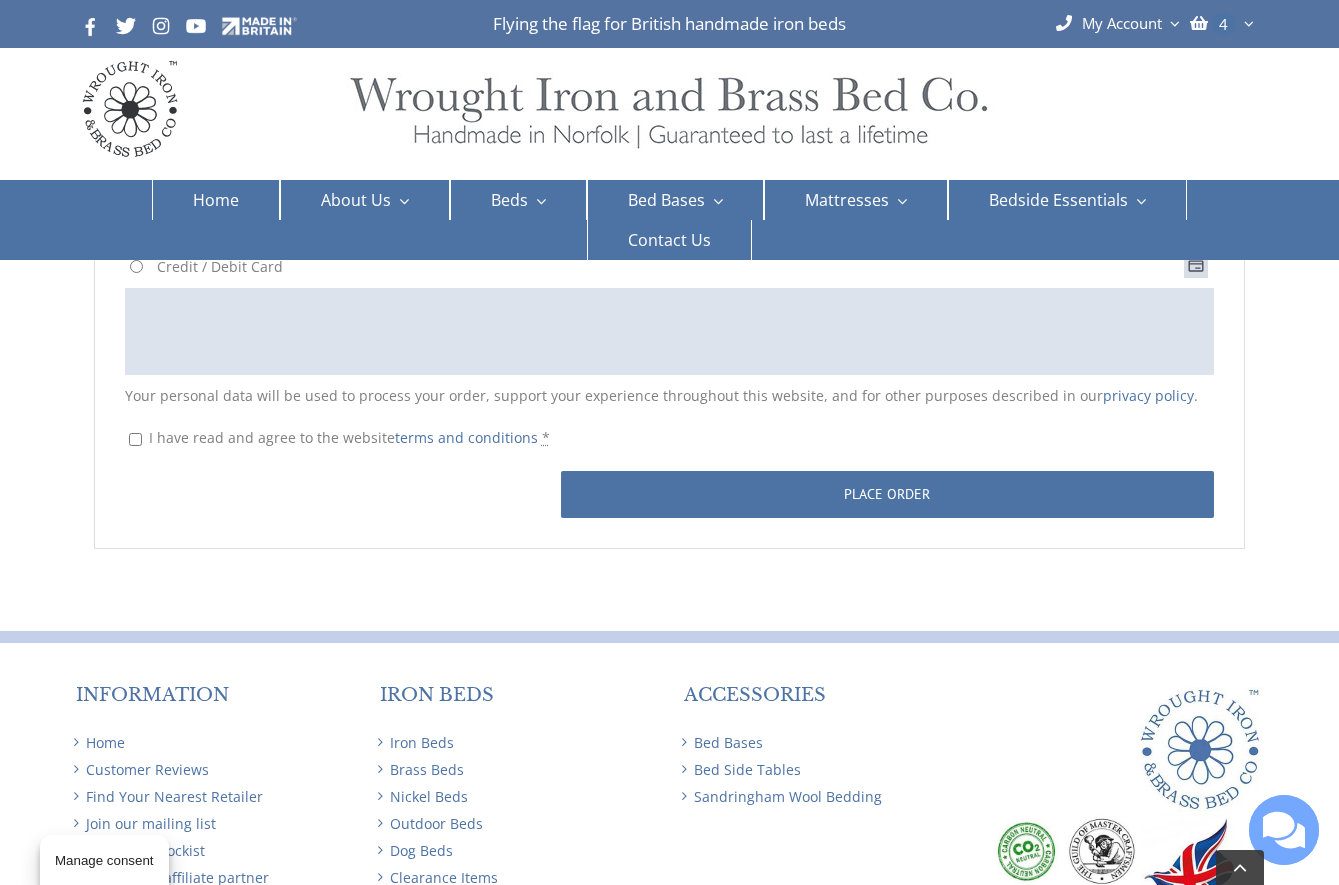 click on "I have read and agree to the website  terms and conditions   *" at bounding box center [135, 439] 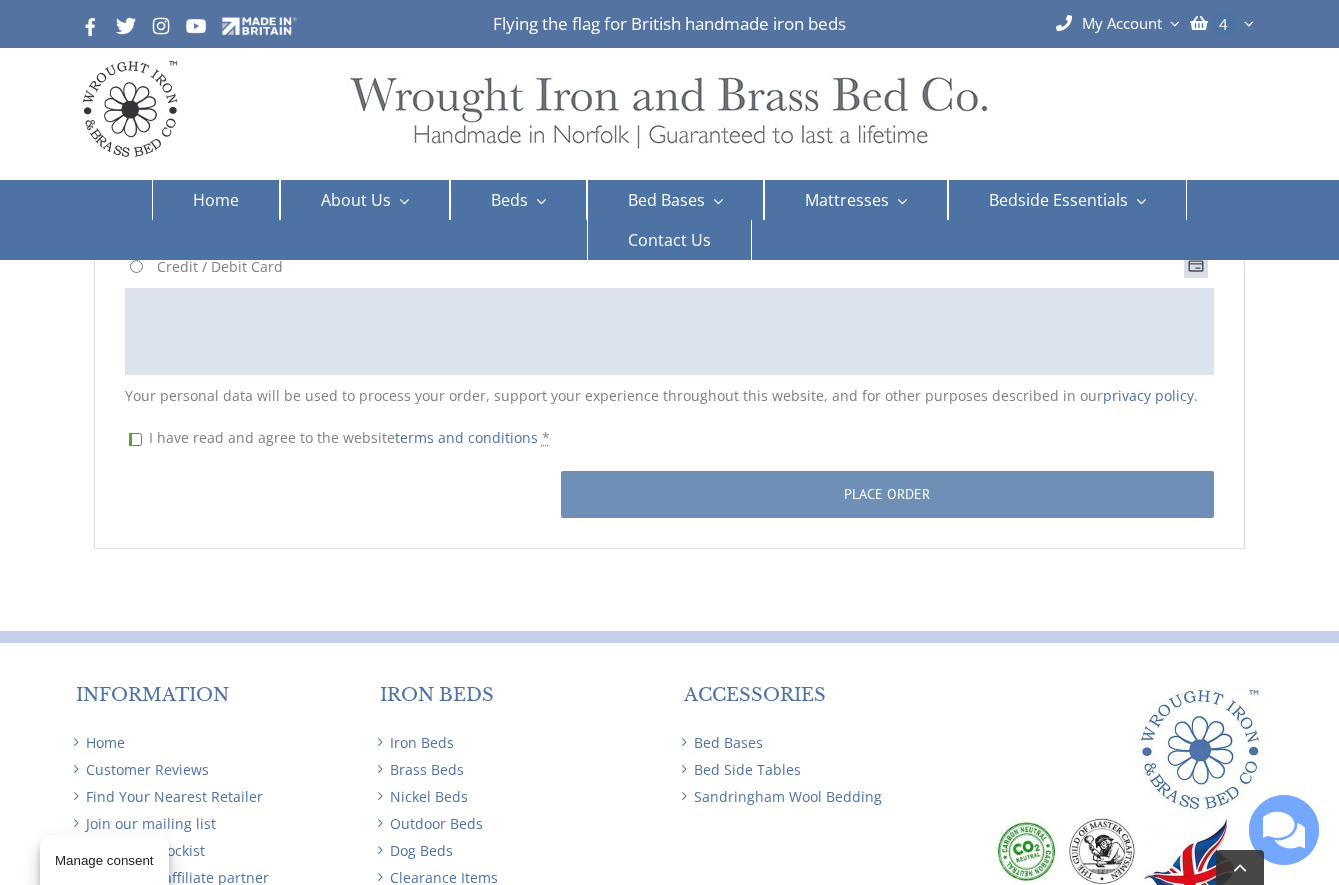 click on "Place order" 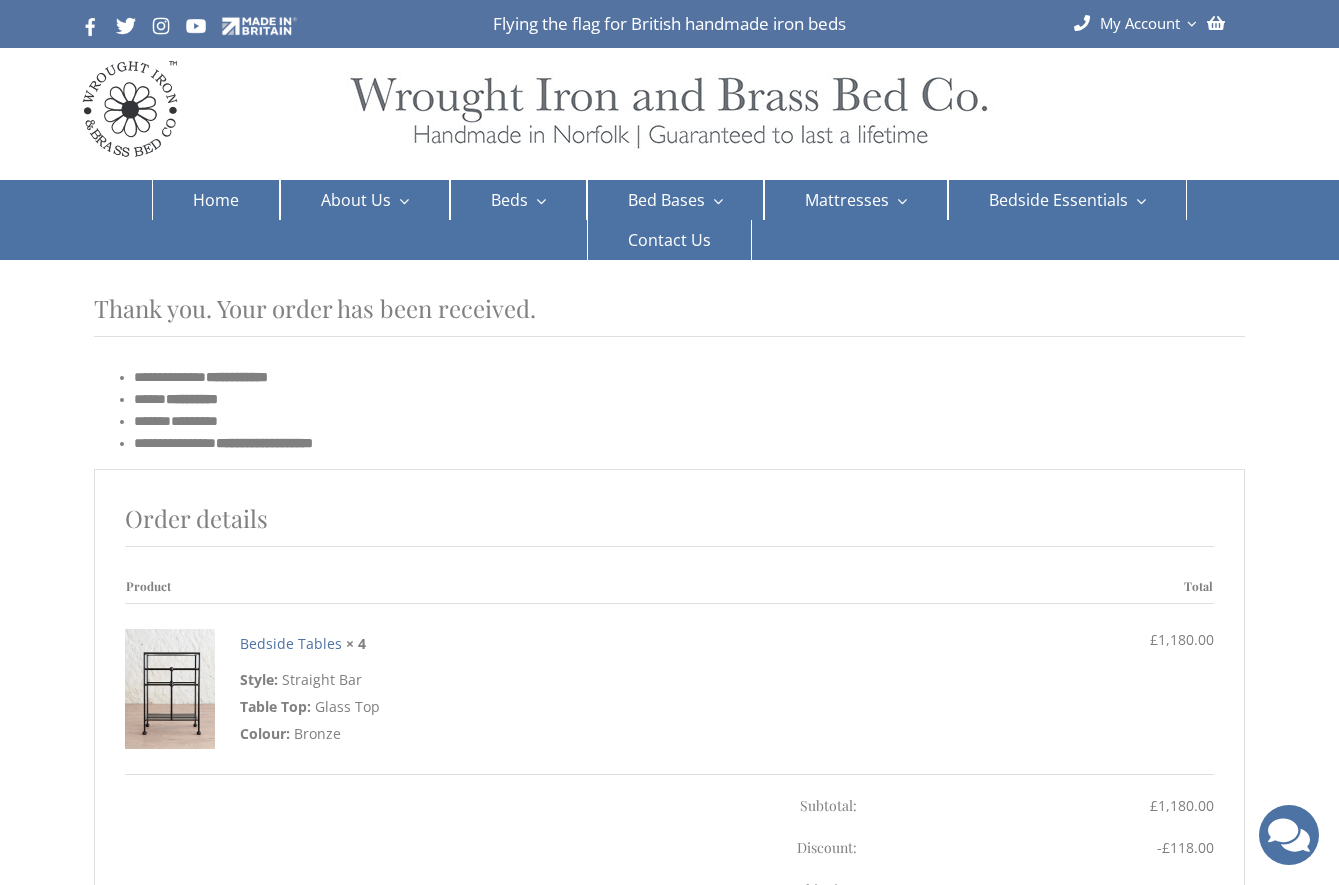 scroll, scrollTop: 0, scrollLeft: 0, axis: both 